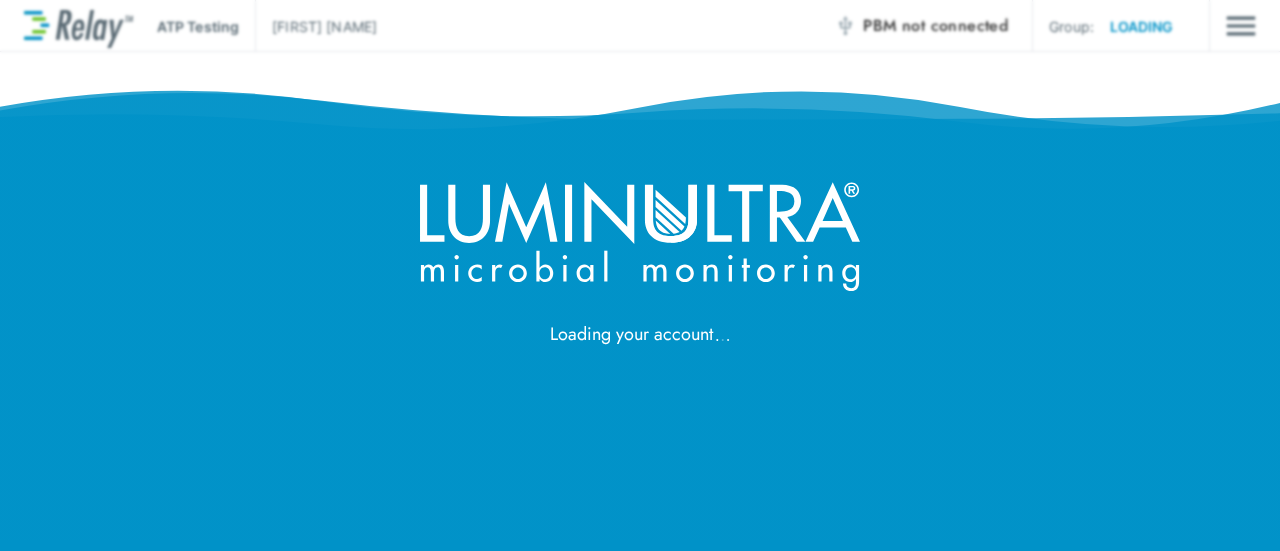 scroll, scrollTop: 0, scrollLeft: 0, axis: both 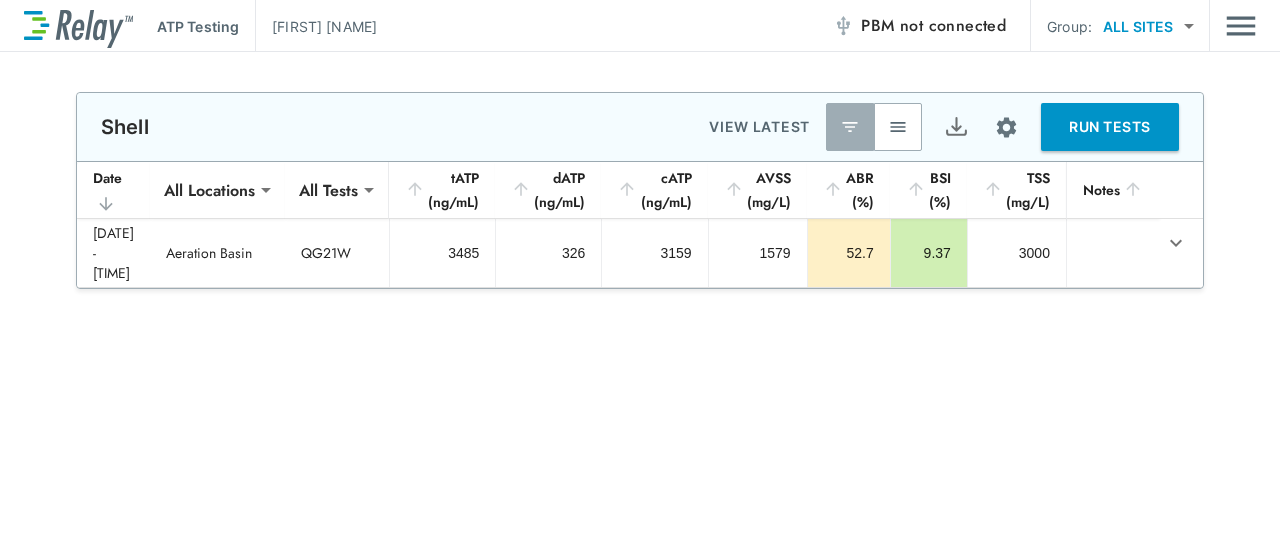 type on "**********" 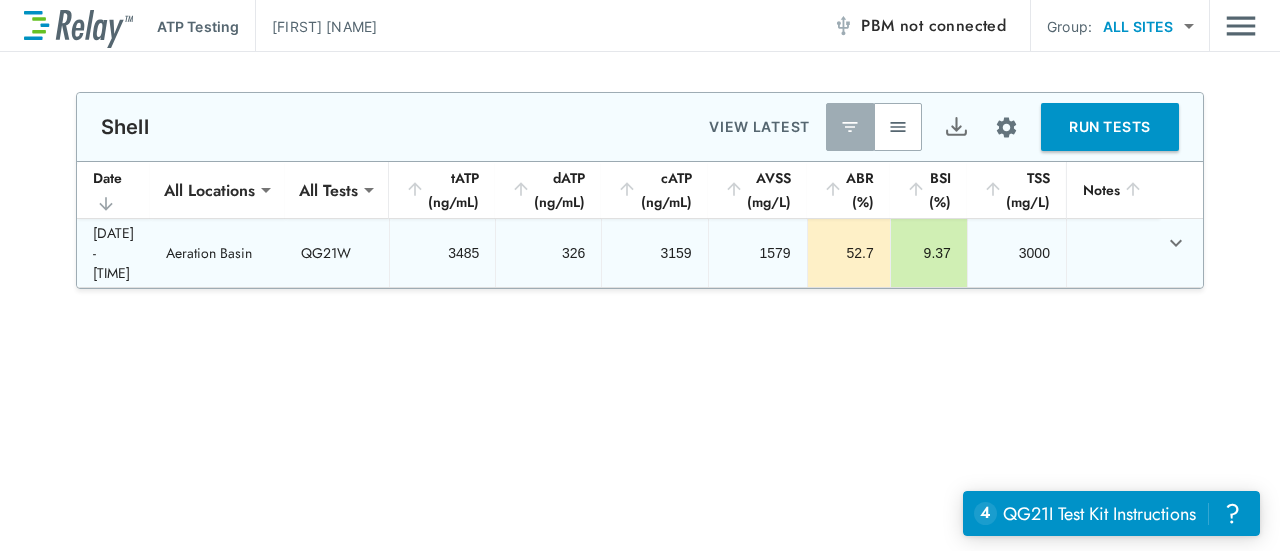 scroll, scrollTop: 0, scrollLeft: 0, axis: both 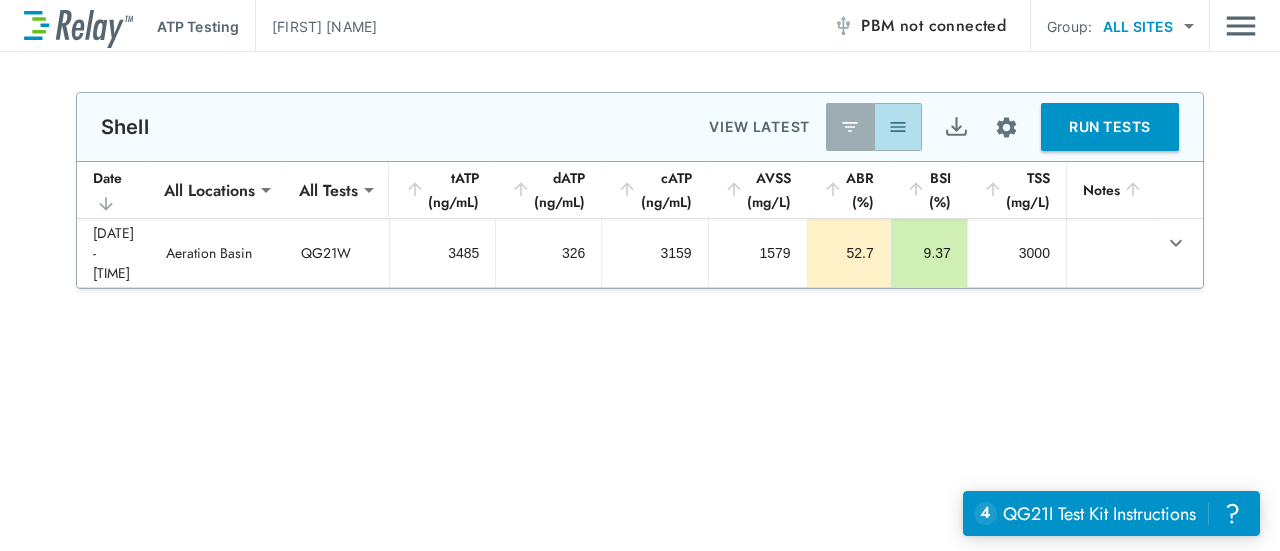 click at bounding box center (898, 127) 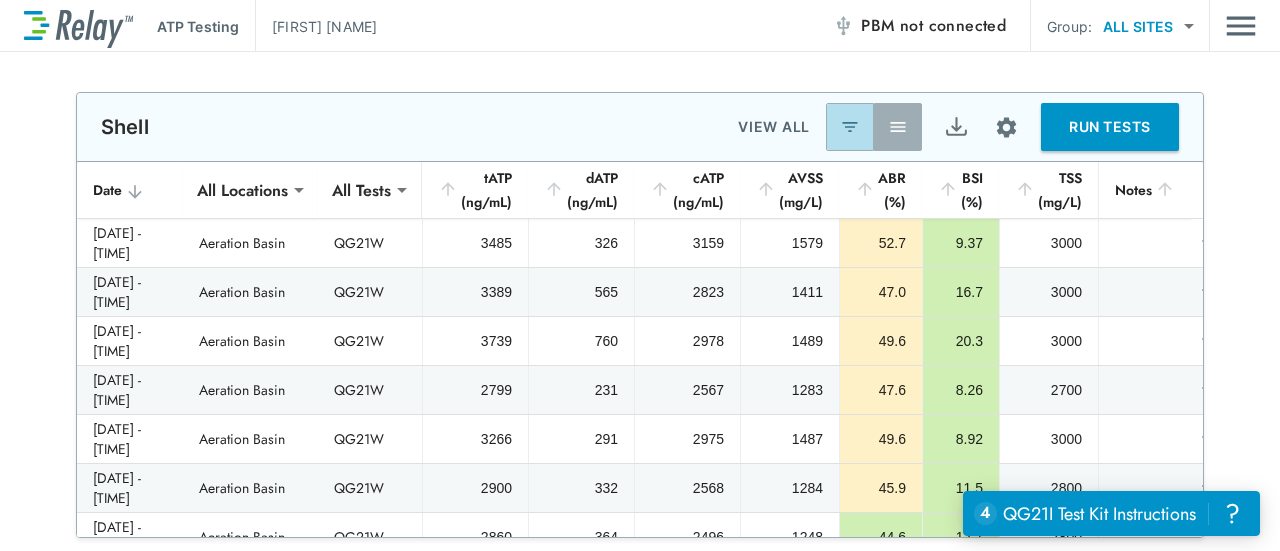 click at bounding box center (850, 127) 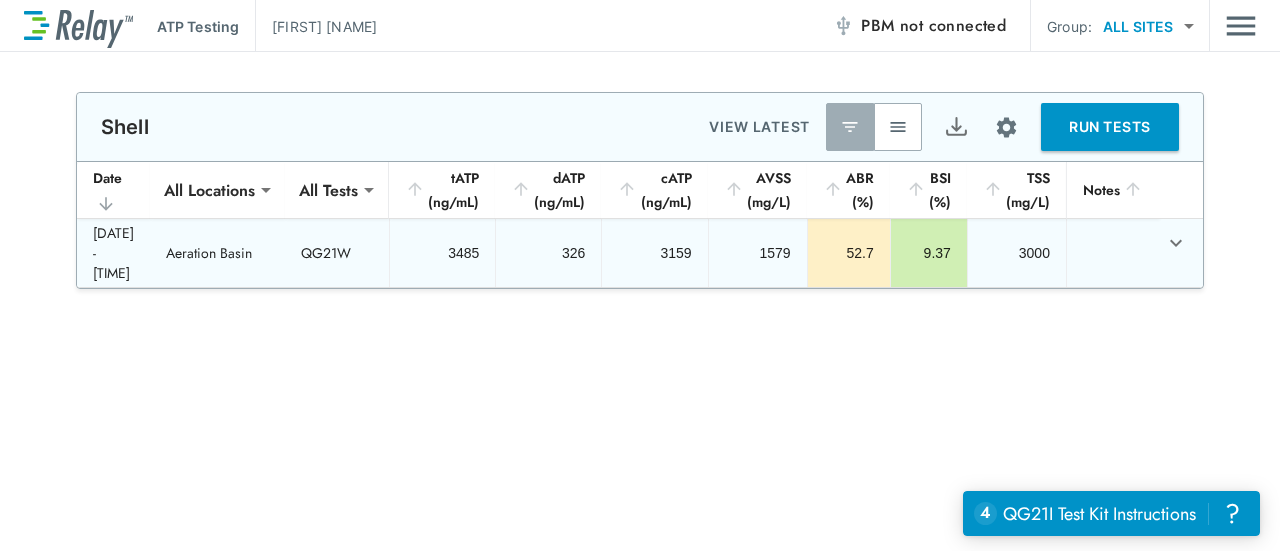 click on "Aeration Basin" at bounding box center [217, 253] 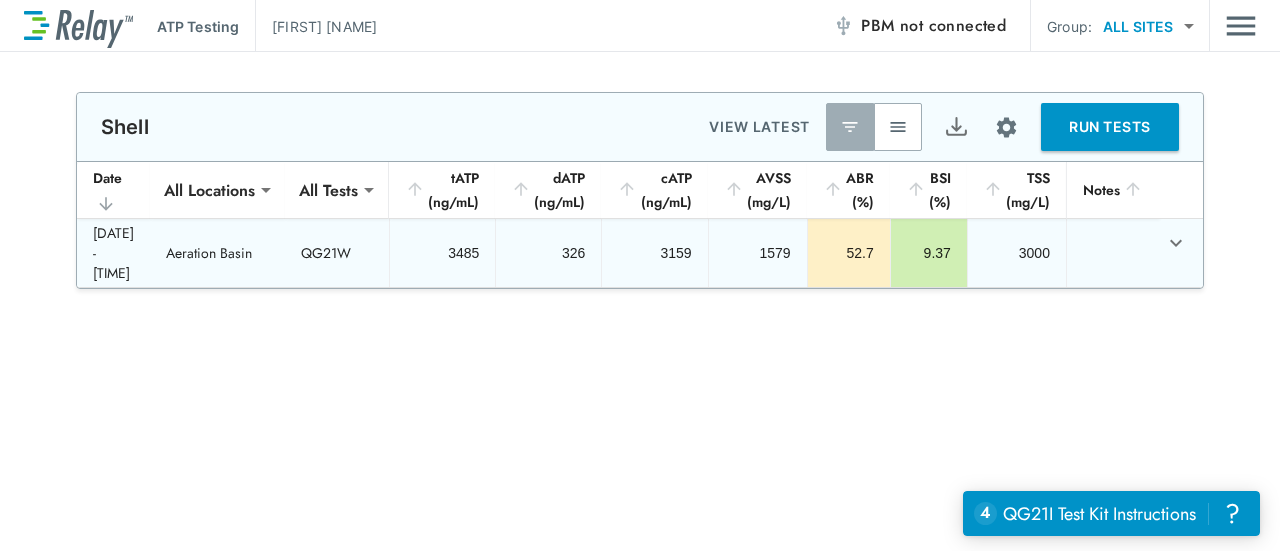 click on "52.7" at bounding box center (849, 253) 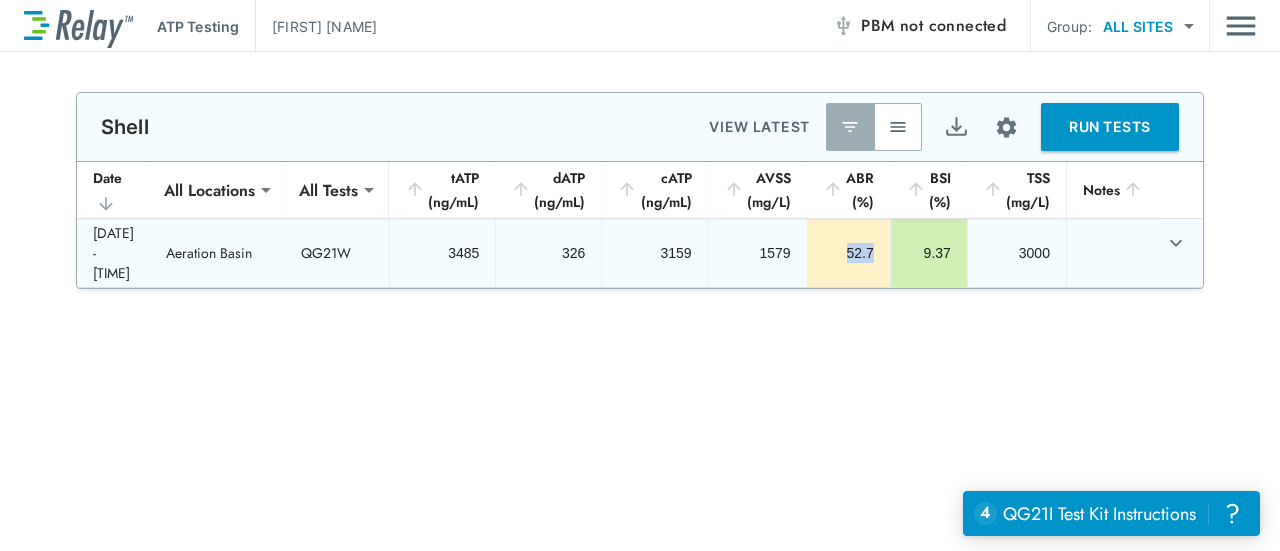 click on "52.7" at bounding box center (849, 253) 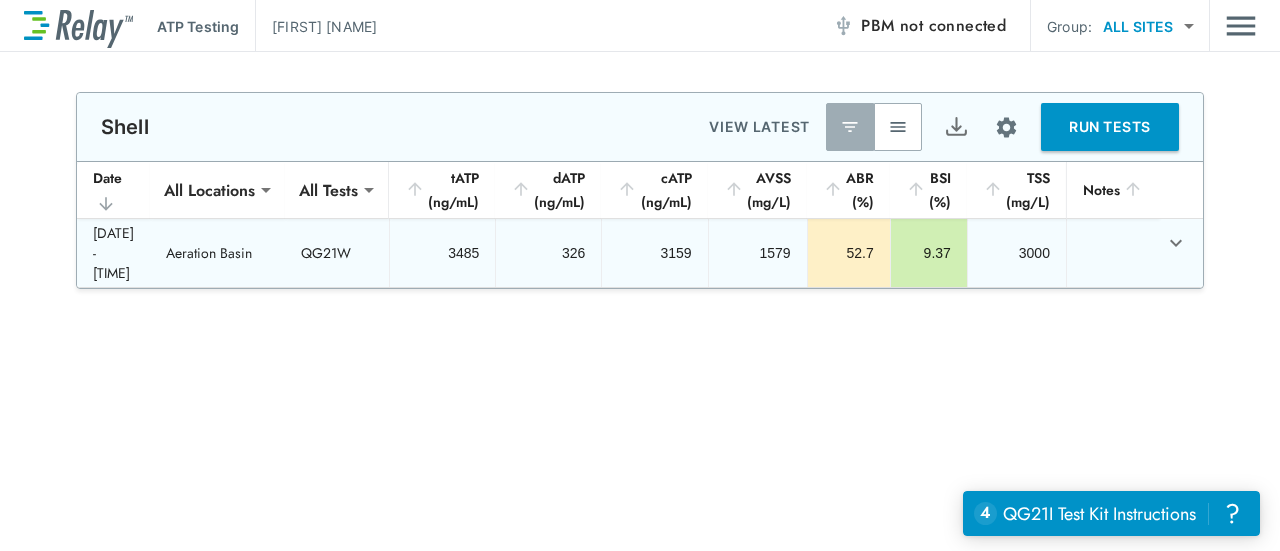 click at bounding box center [1112, 253] 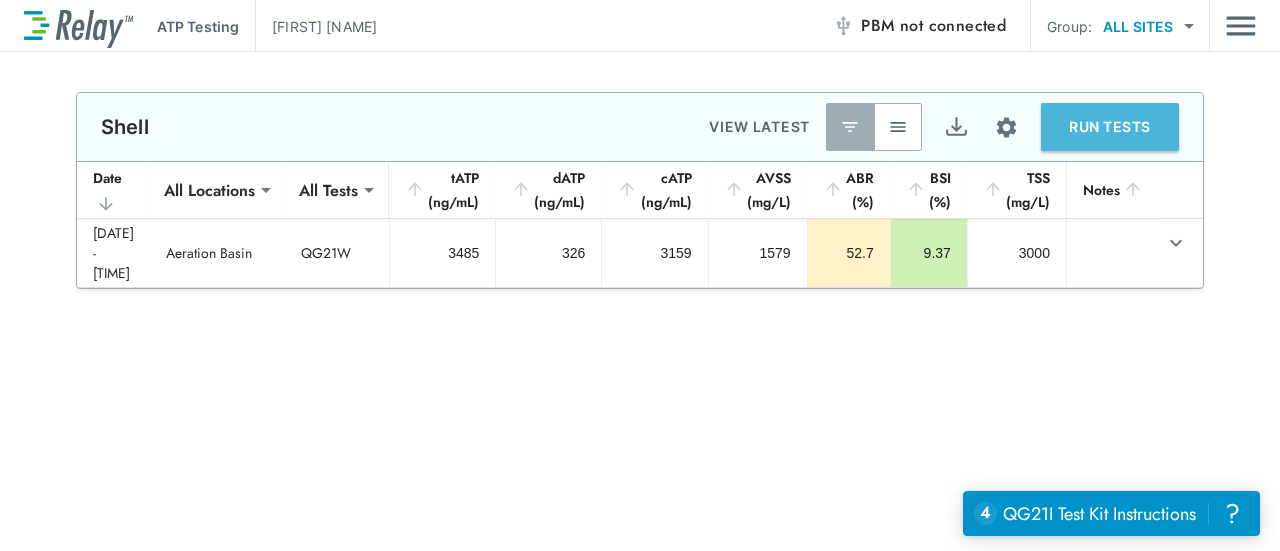 click on "RUN TESTS" at bounding box center [1110, 127] 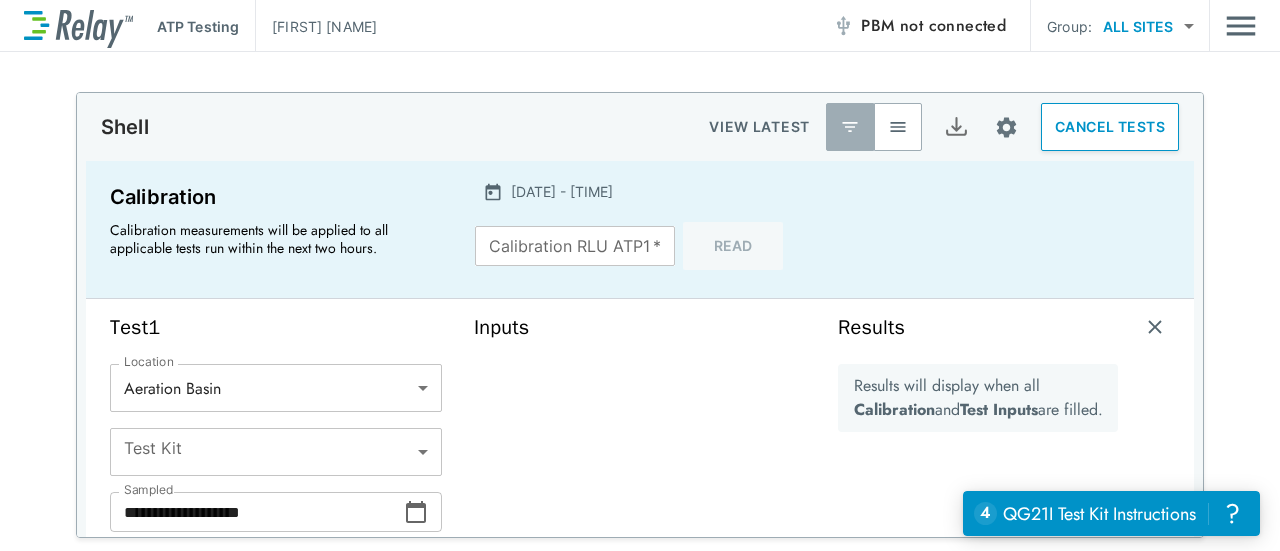 type on "*****" 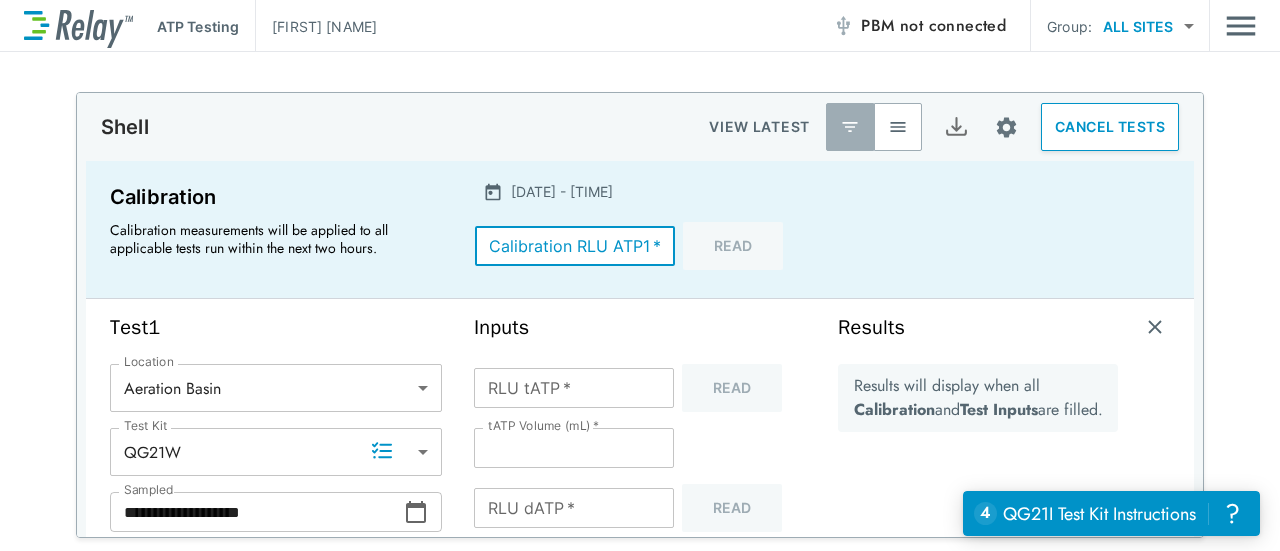 click on "Calibration RLU ATP1   *" at bounding box center [575, 246] 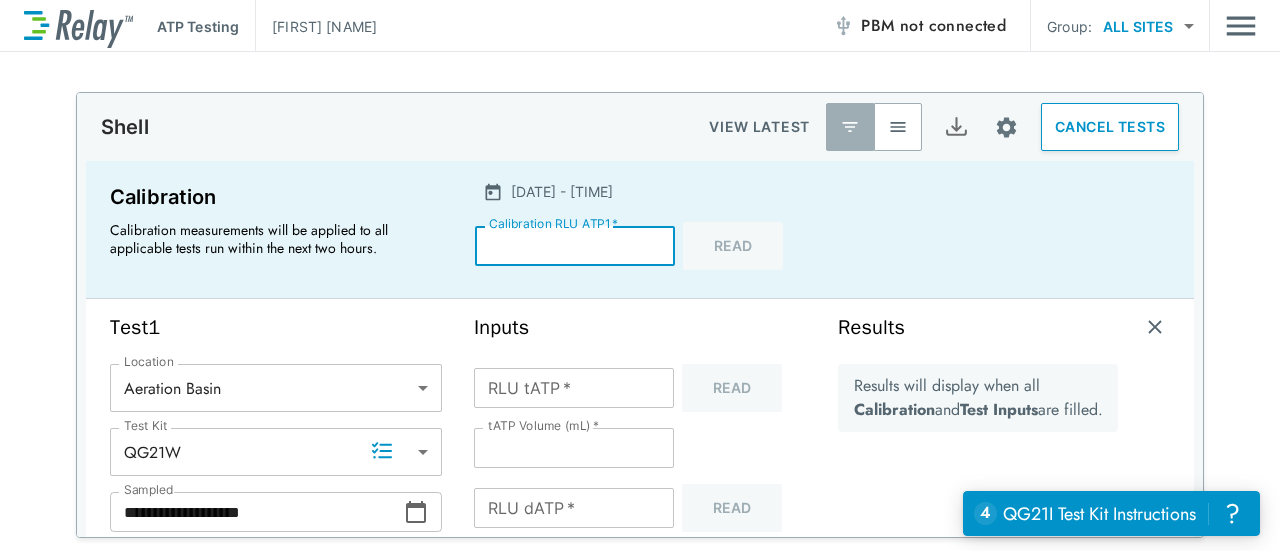 type on "****" 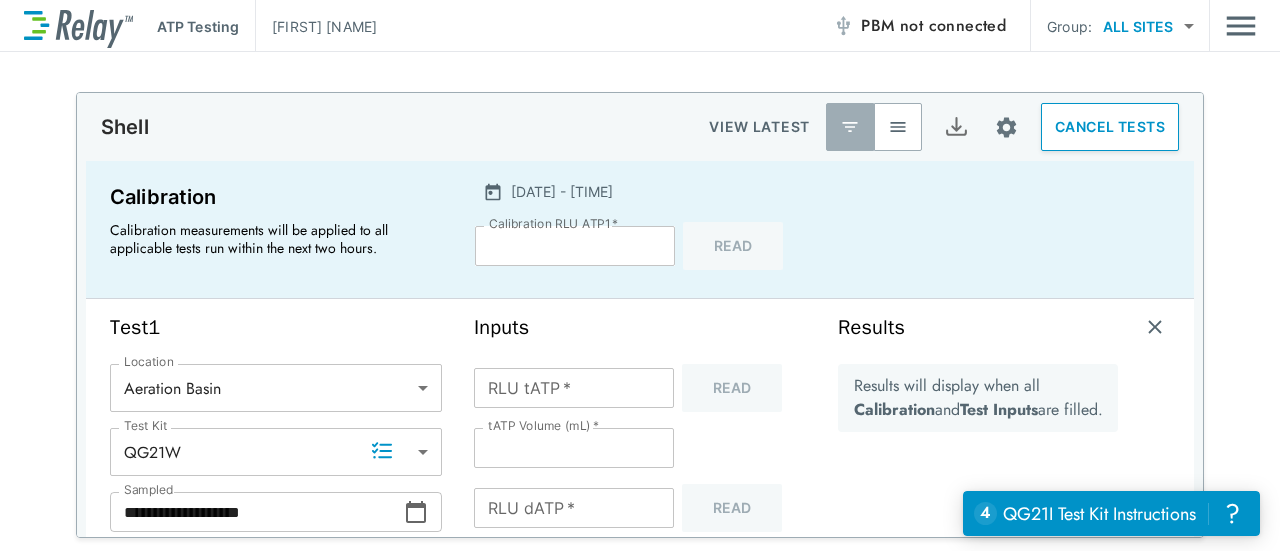click on "Inputs RLU tATP   * RLU tATP   * Read tATP Volume (mL)   * * tATP Volume (mL)   * RLU dATP   * RLU dATP   * Read dATP Volume (mL)   * *** dATP Volume (mL)   * TSS (mg/L) TSS (mg/L)" at bounding box center (640, 504) 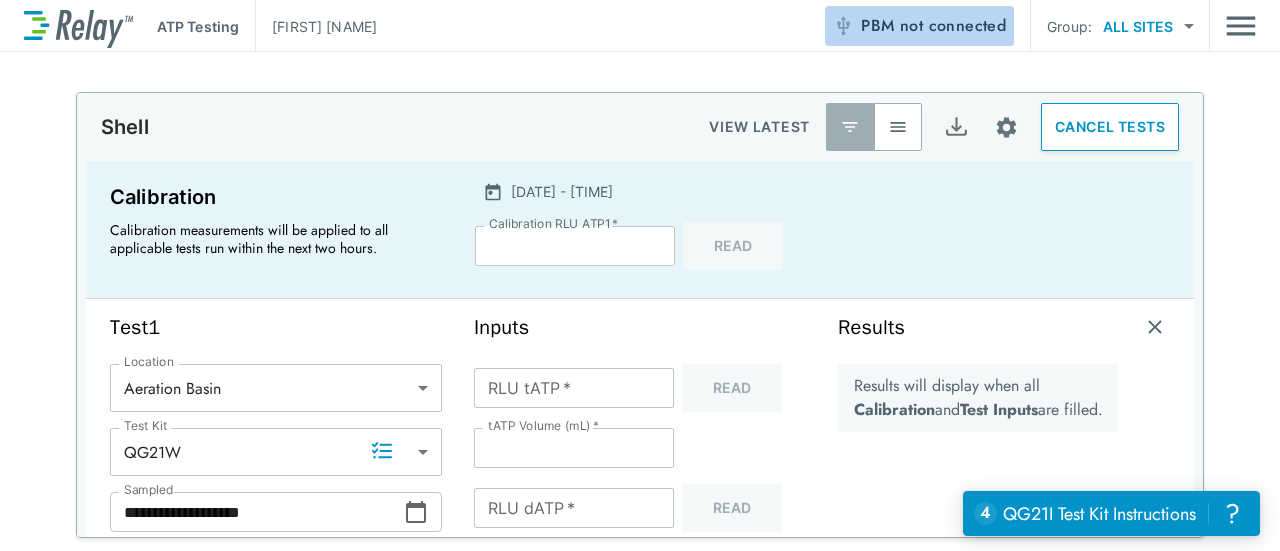 click on "PBM   not connected" at bounding box center [933, 26] 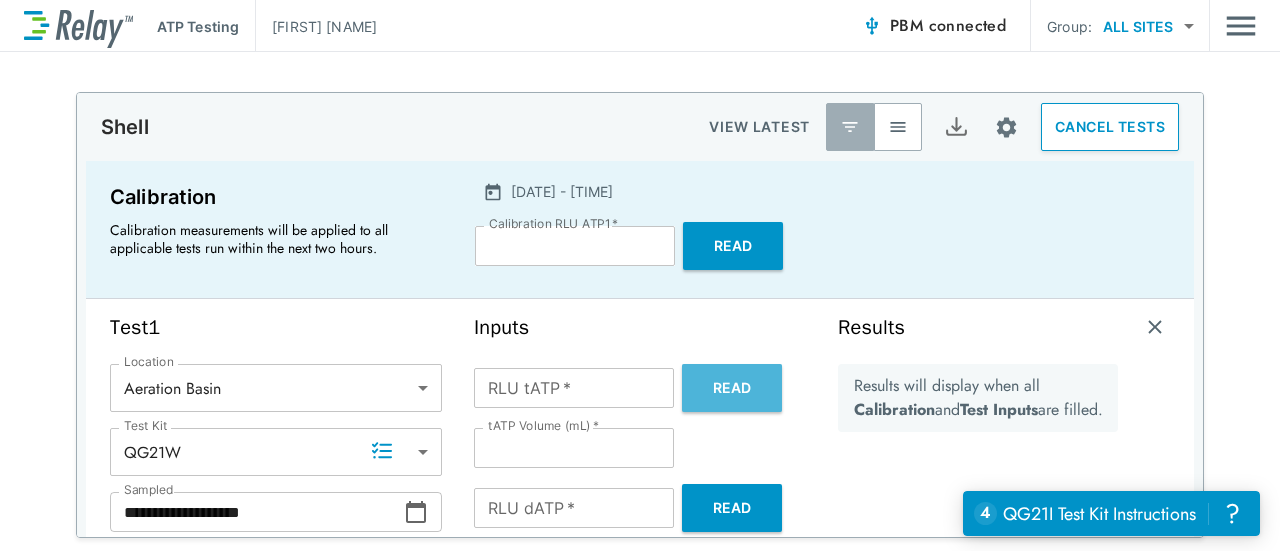 click on "Read" at bounding box center [732, 388] 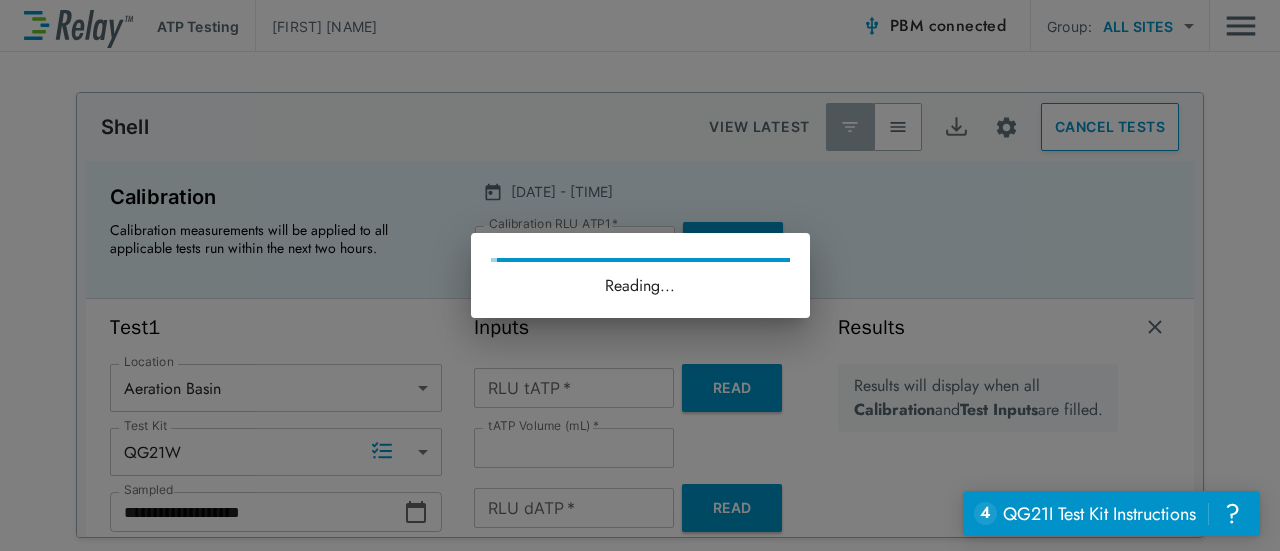 type on "******" 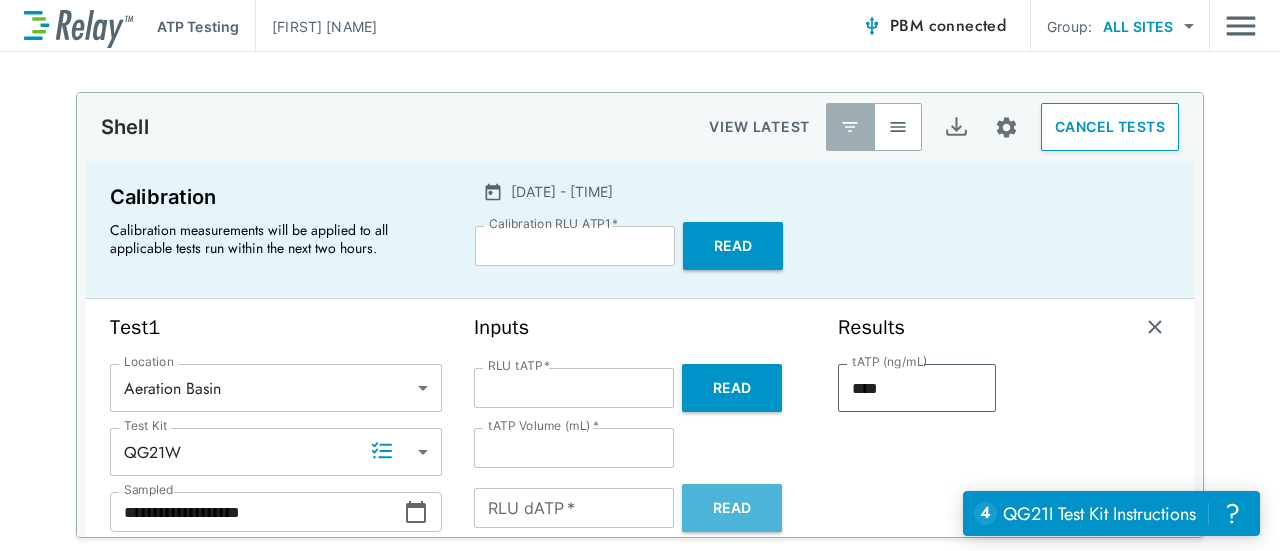click on "Read" at bounding box center [732, 508] 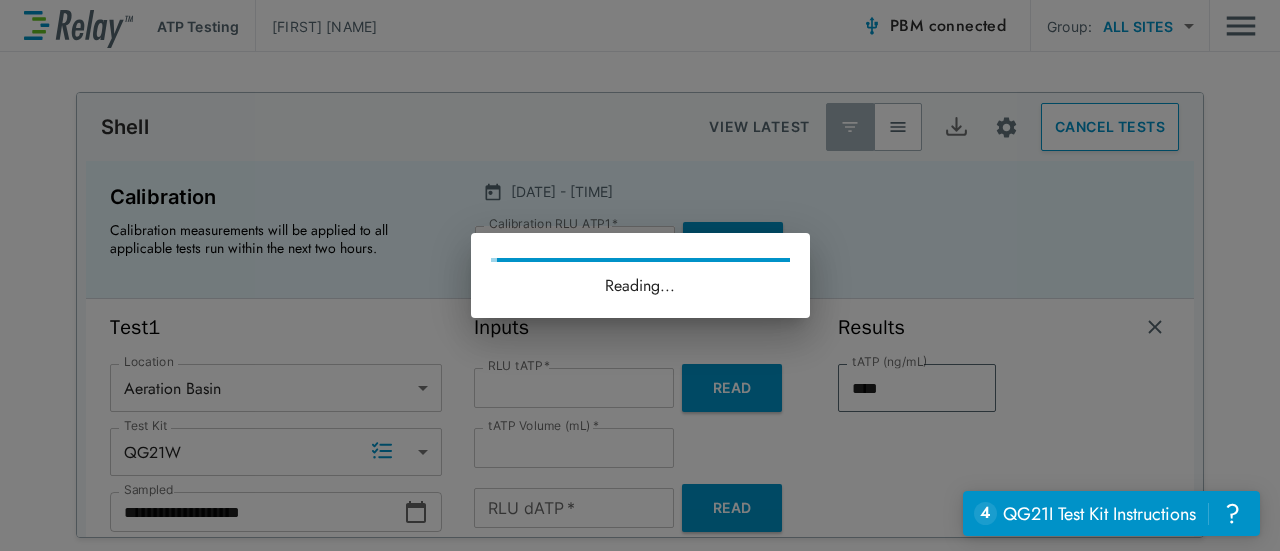 type on "****" 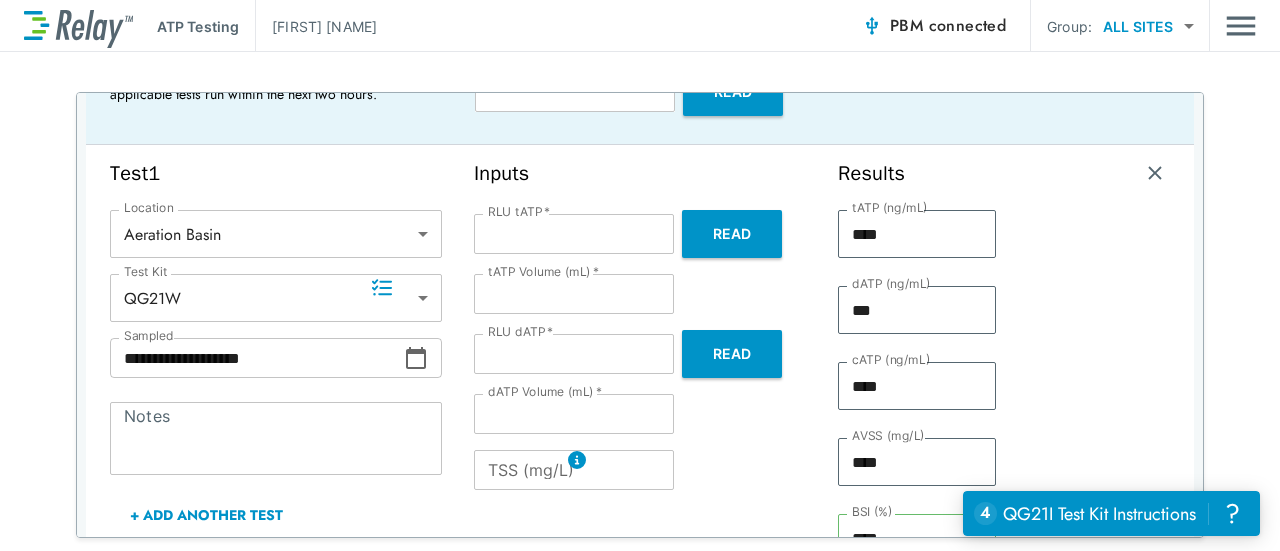 scroll, scrollTop: 182, scrollLeft: 0, axis: vertical 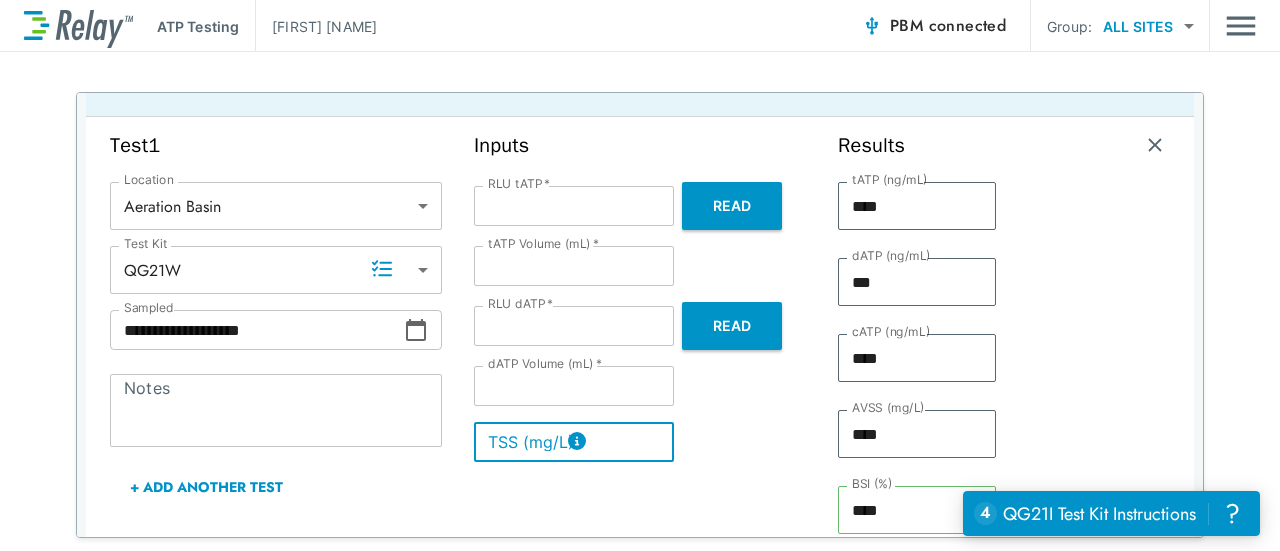 click on "TSS (mg/L)" at bounding box center (574, 442) 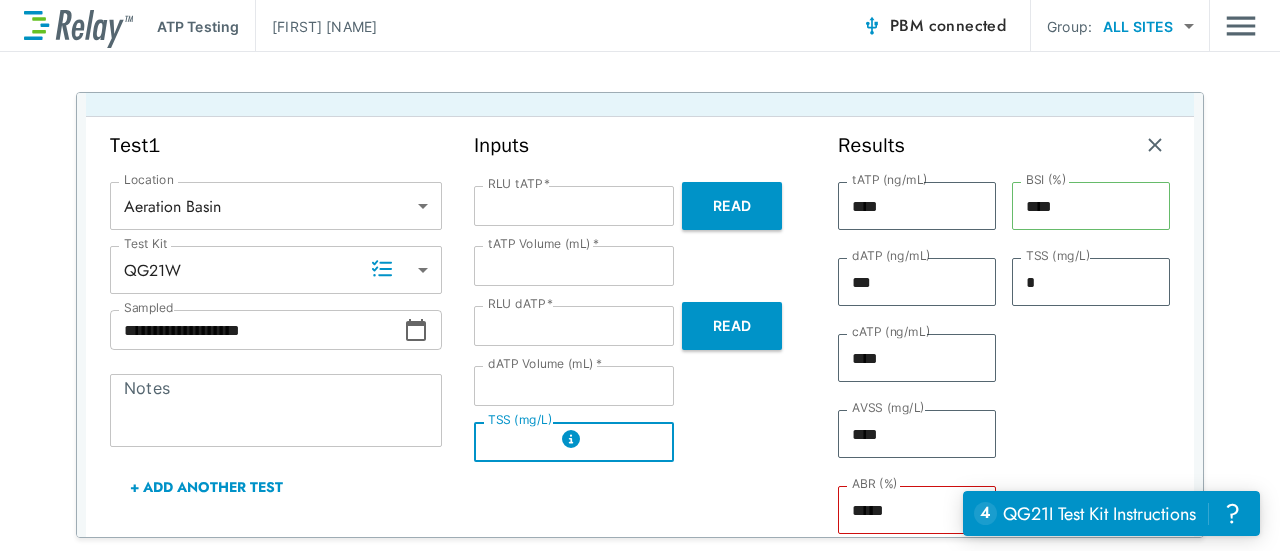 type on "**" 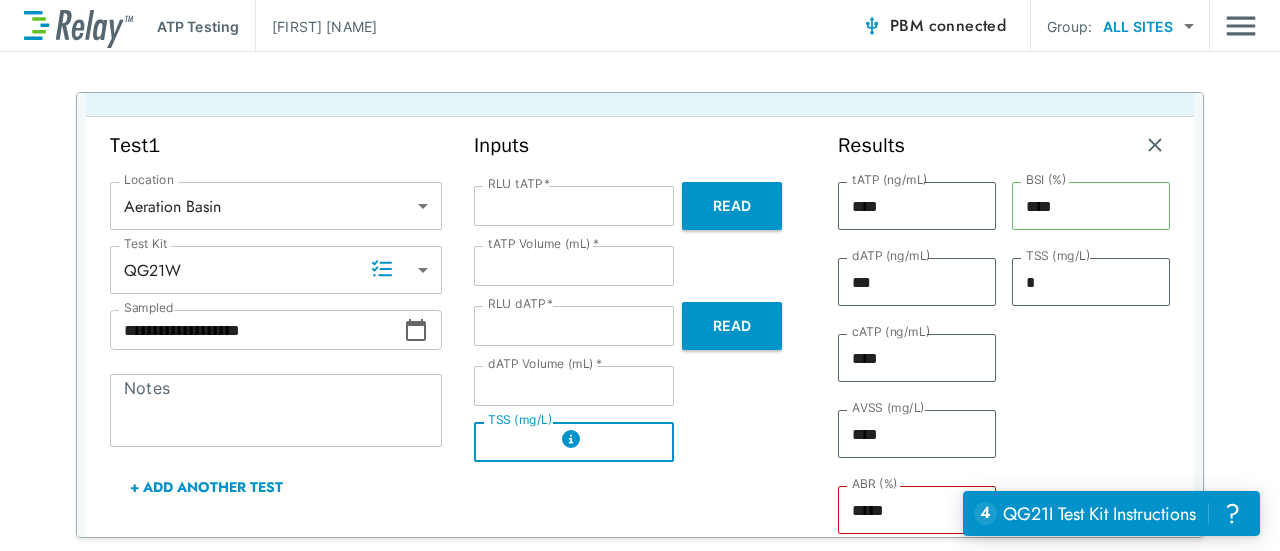 type on "**" 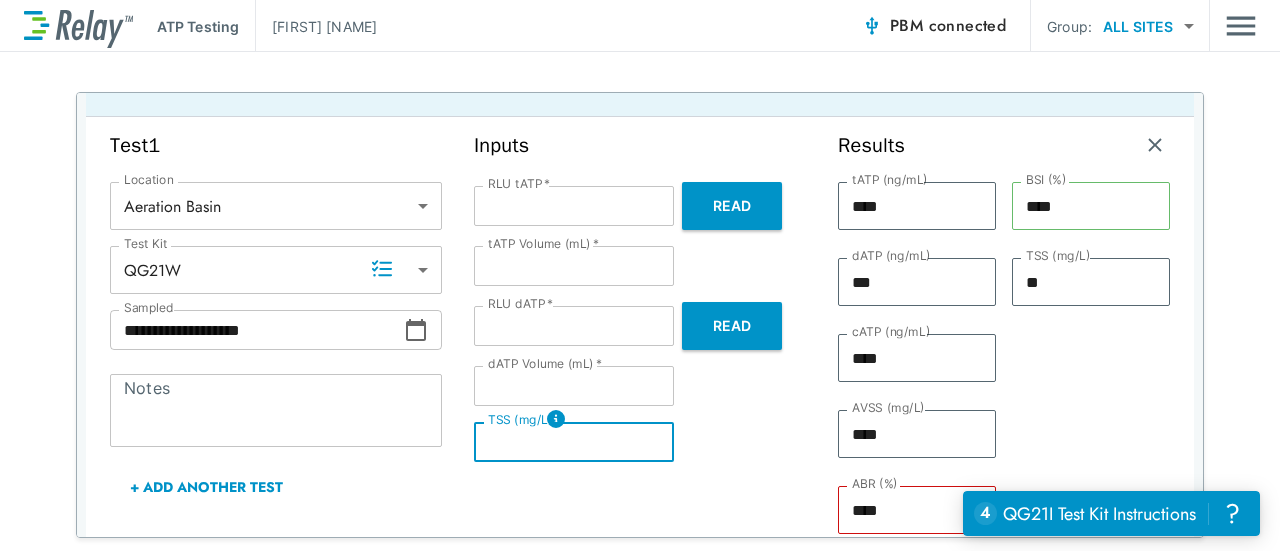 type on "***" 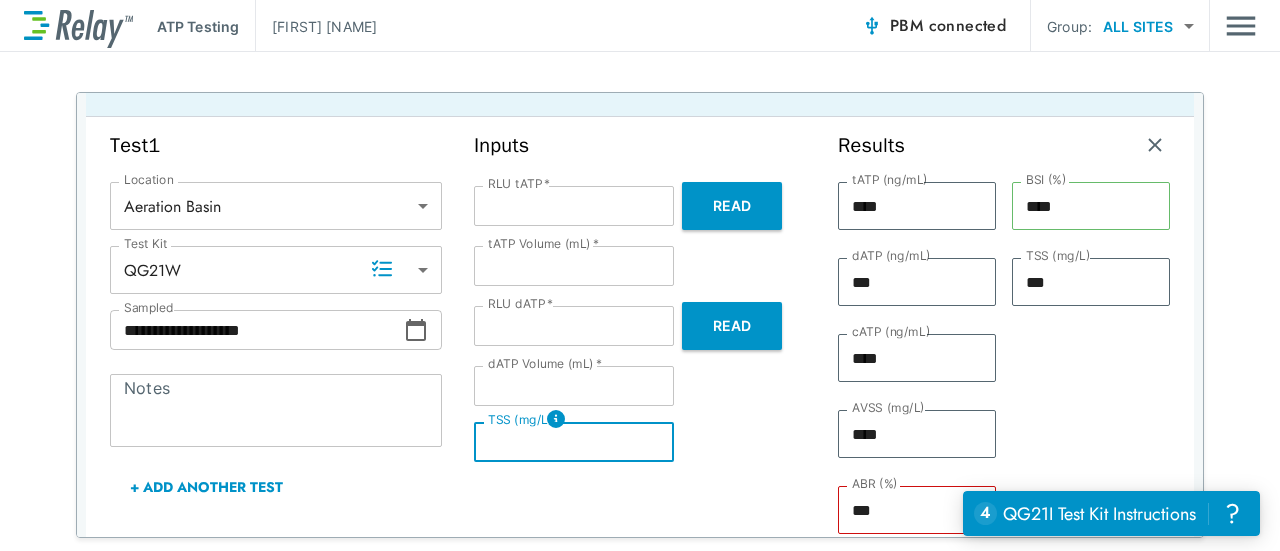type on "****" 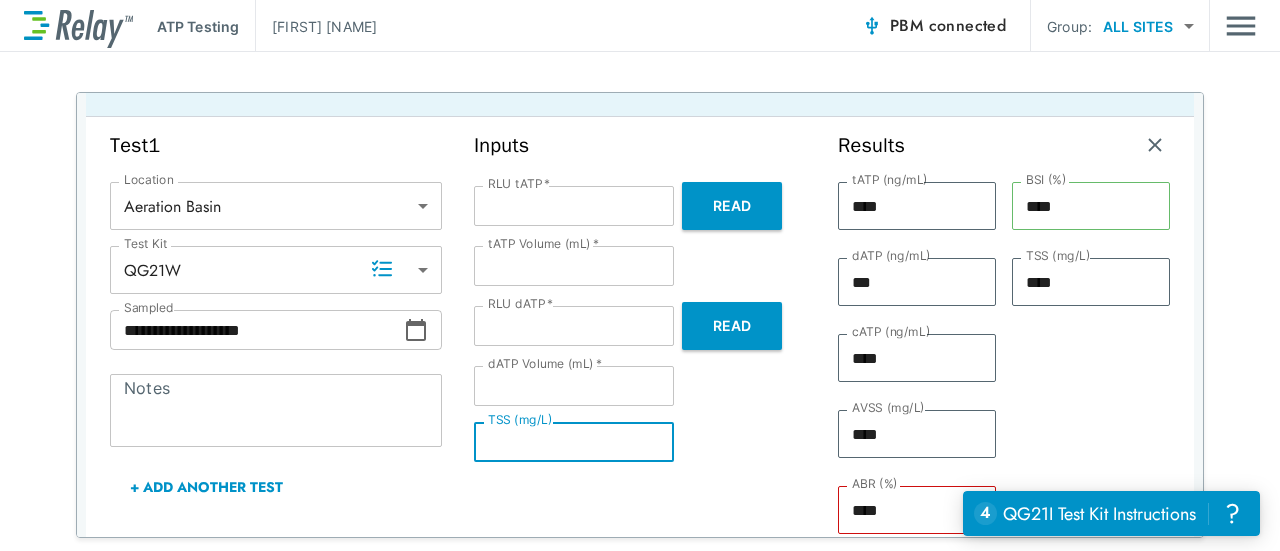 type on "***" 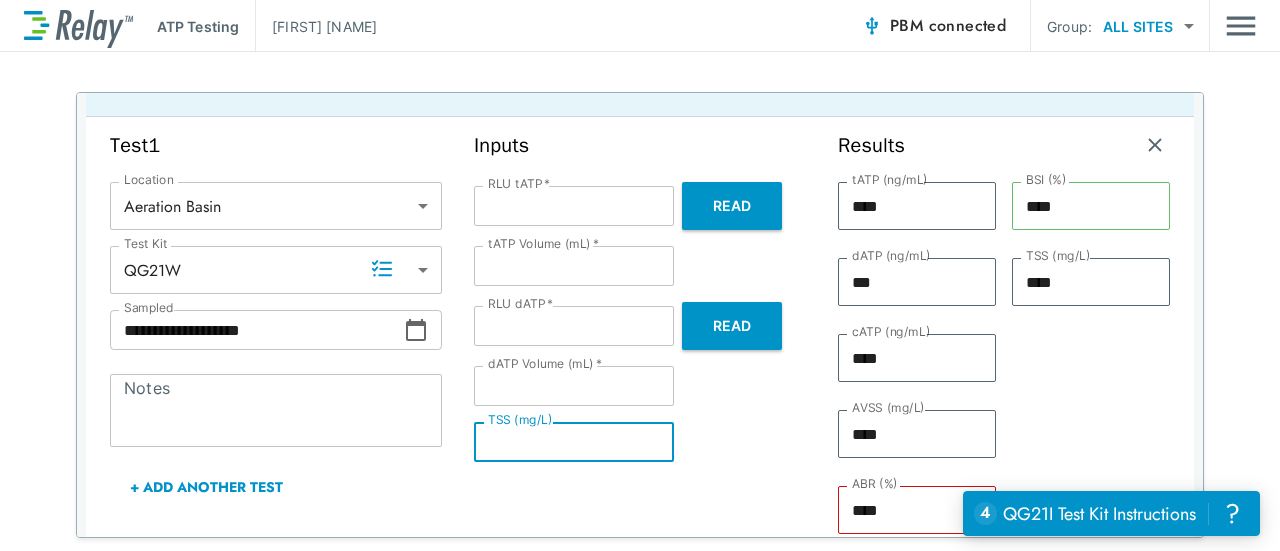 type on "***" 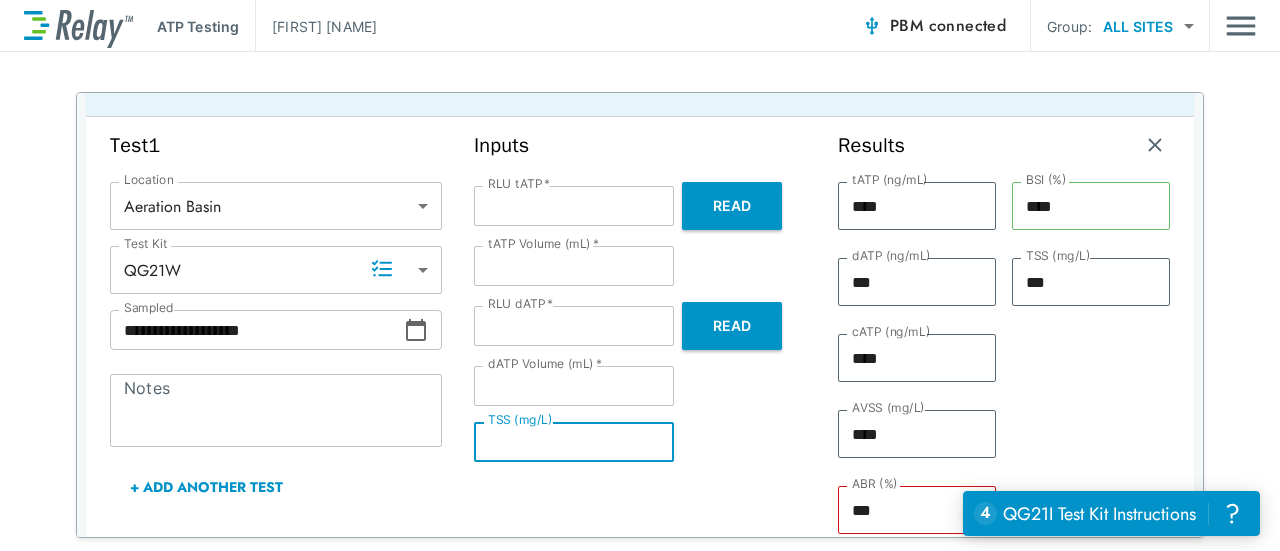 type on "**" 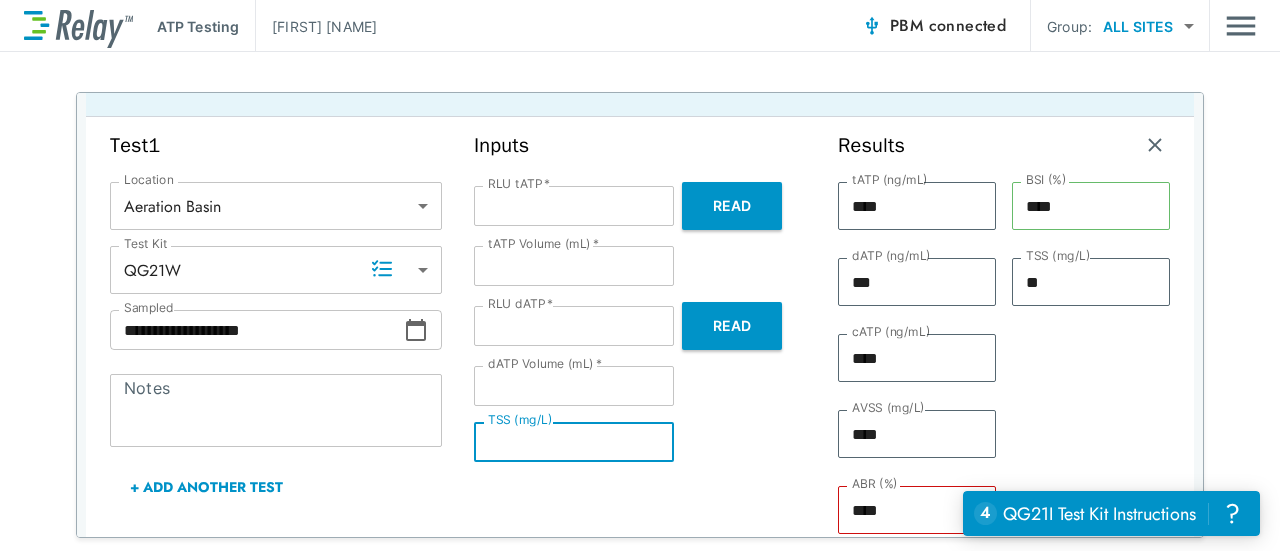 type on "*" 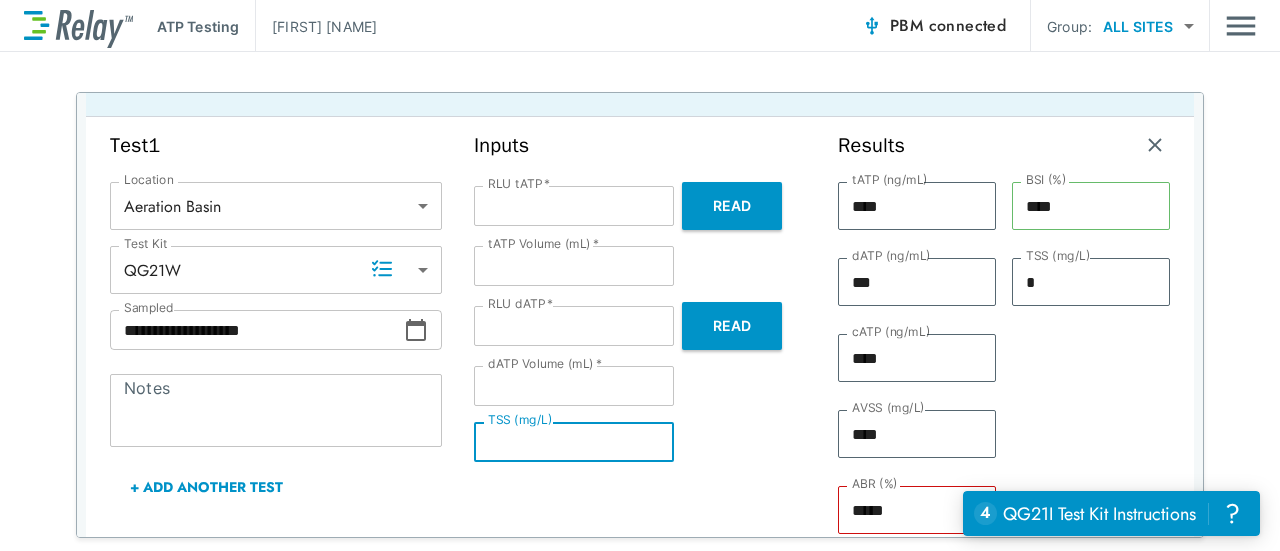 type on "**" 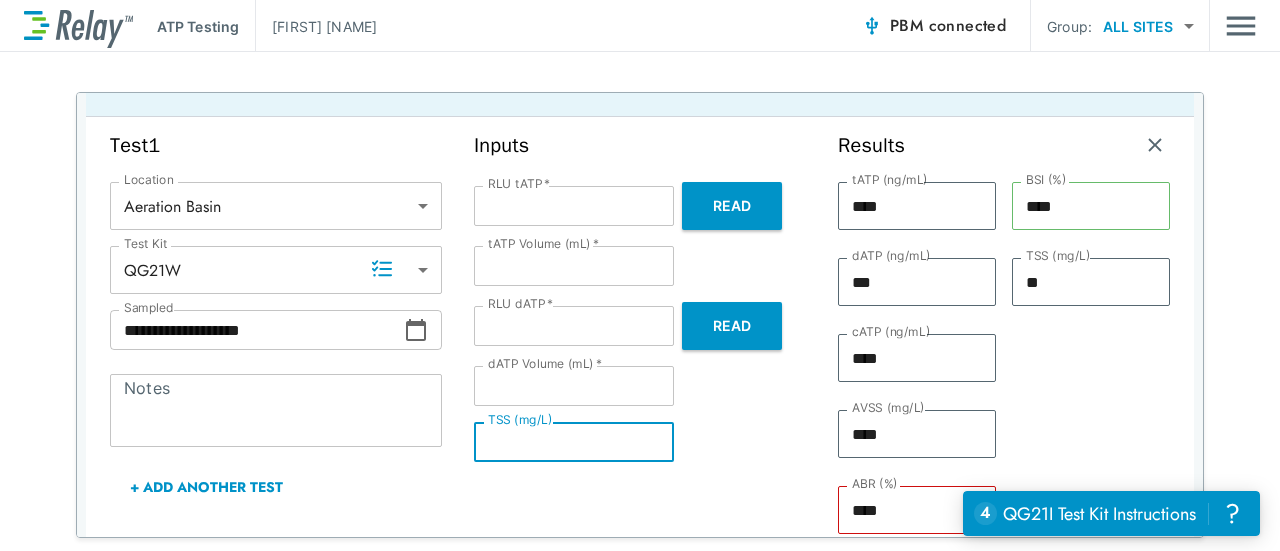 type on "***" 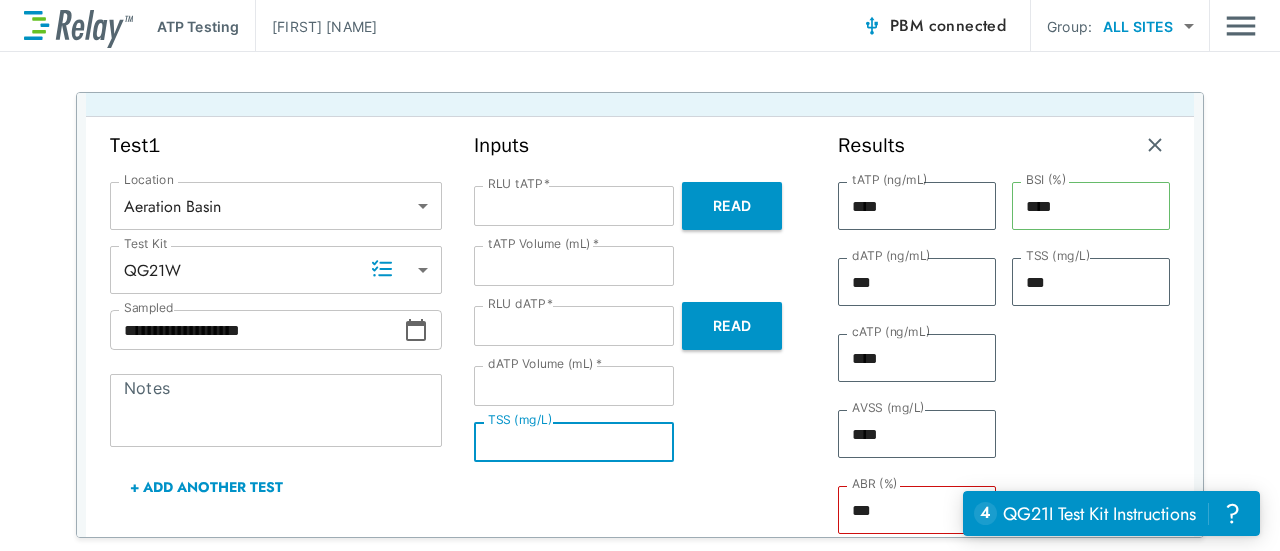 type on "****" 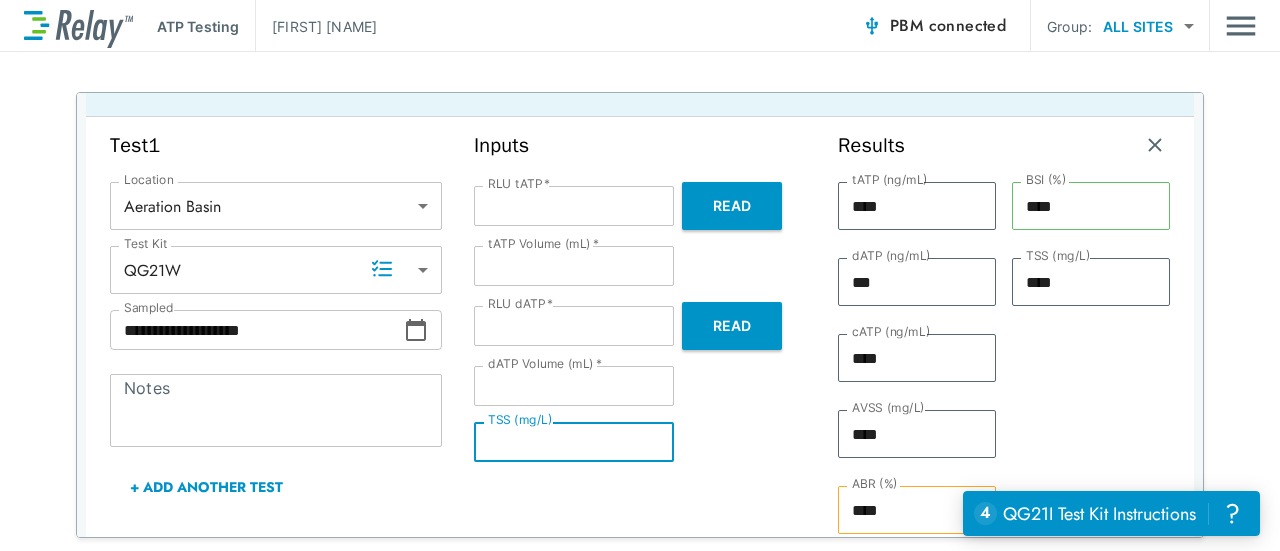 type on "***" 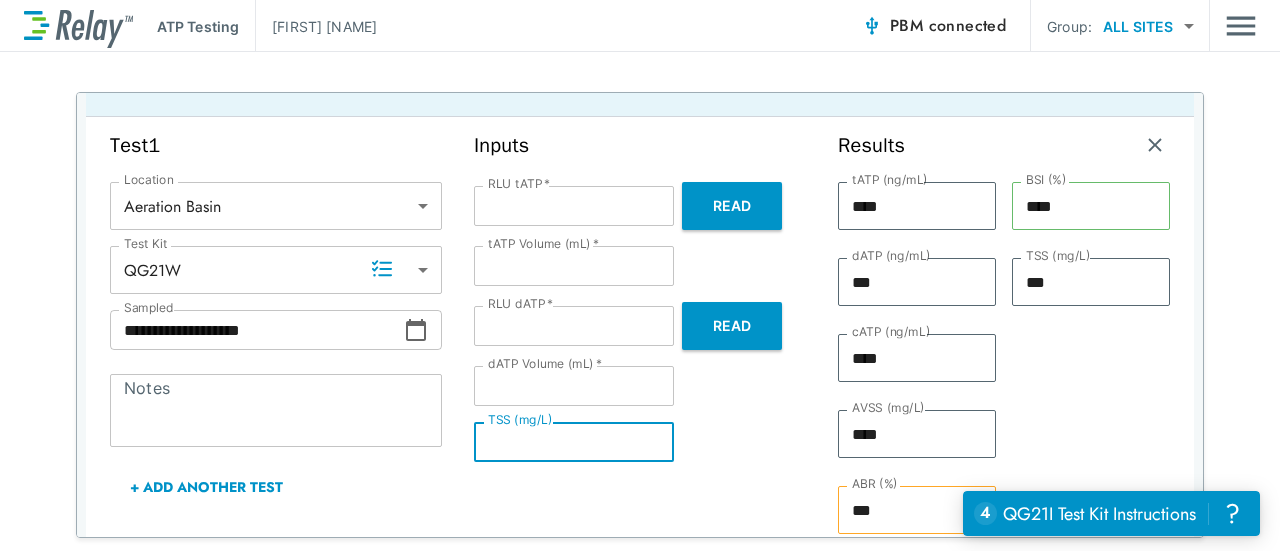 type on "**" 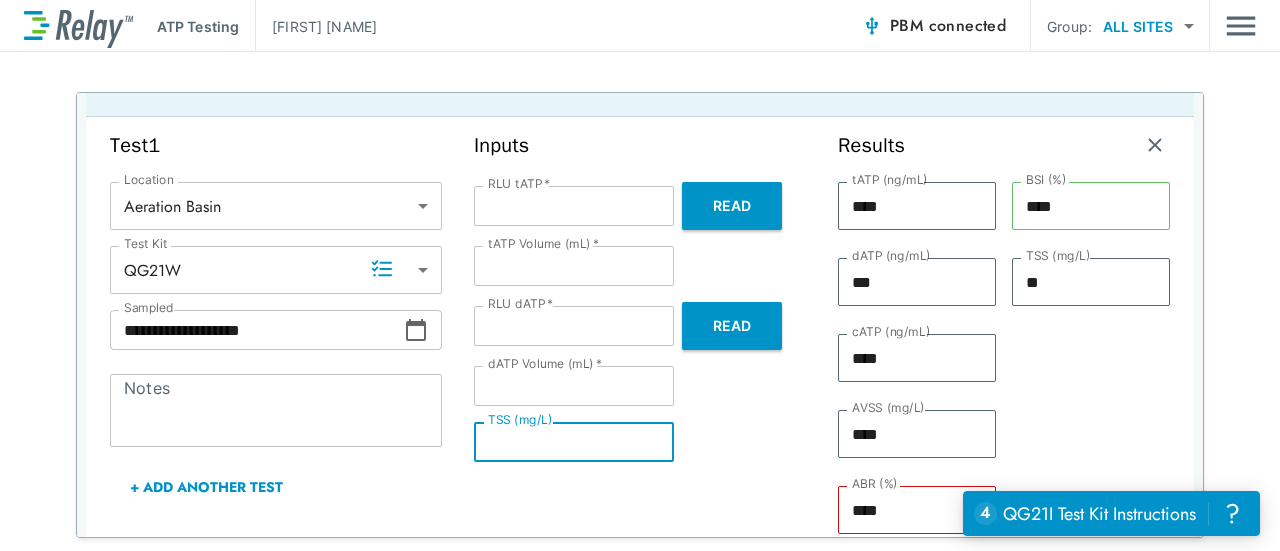 type on "*" 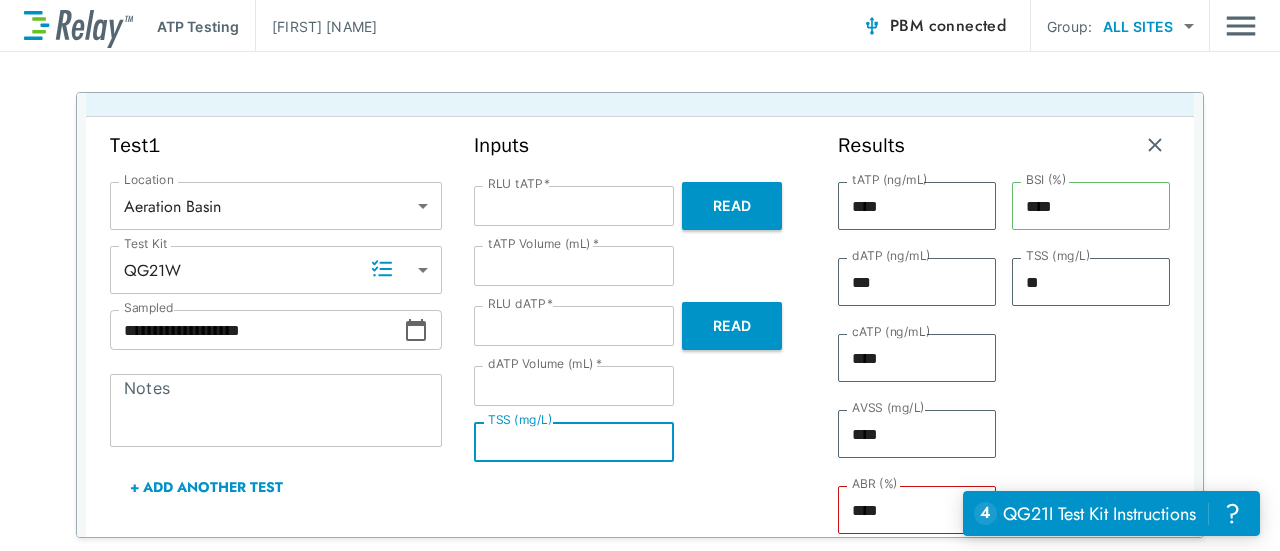 type on "*" 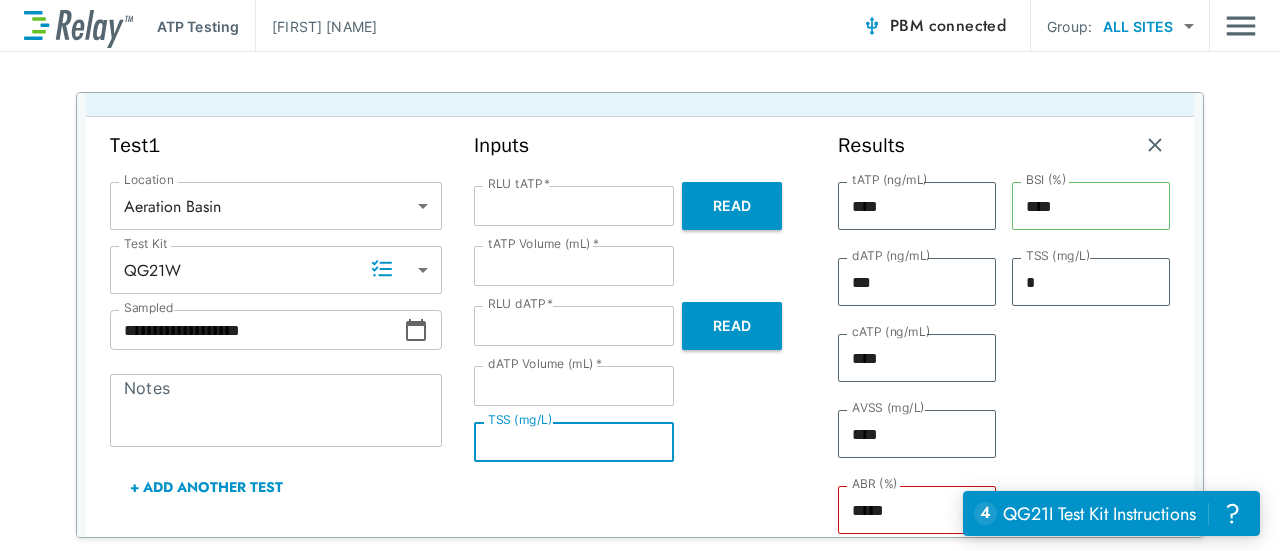 type on "**" 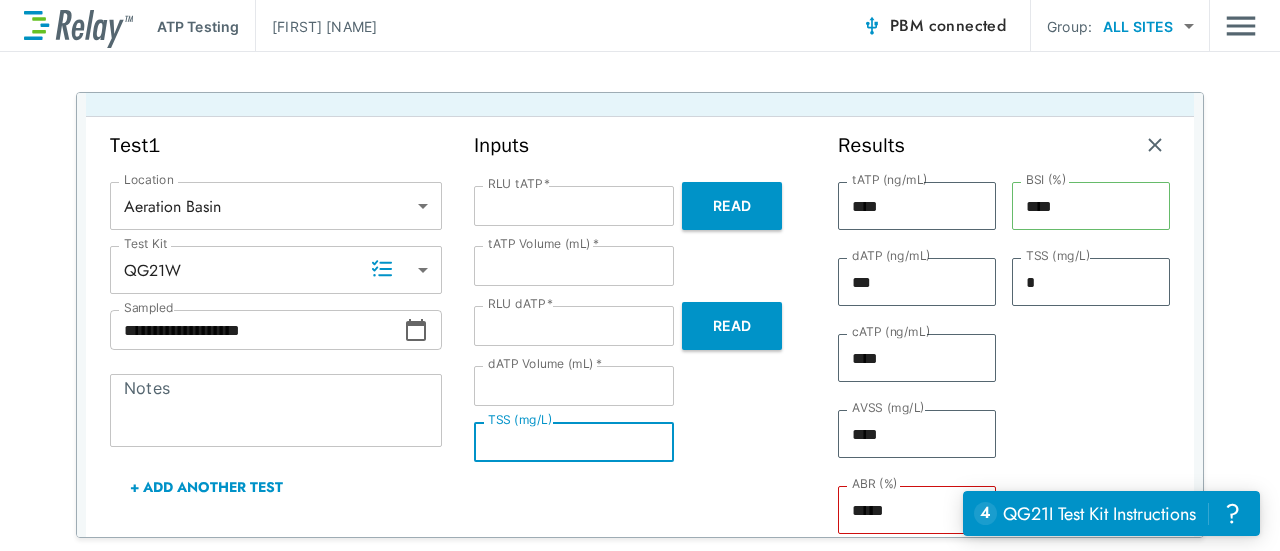 type on "**" 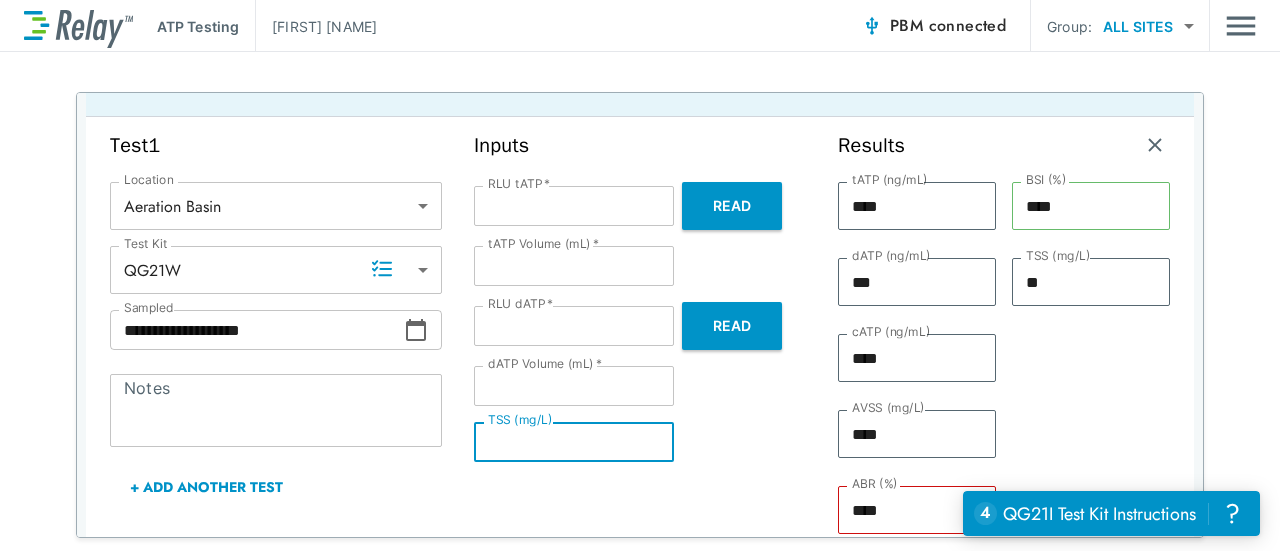 type on "***" 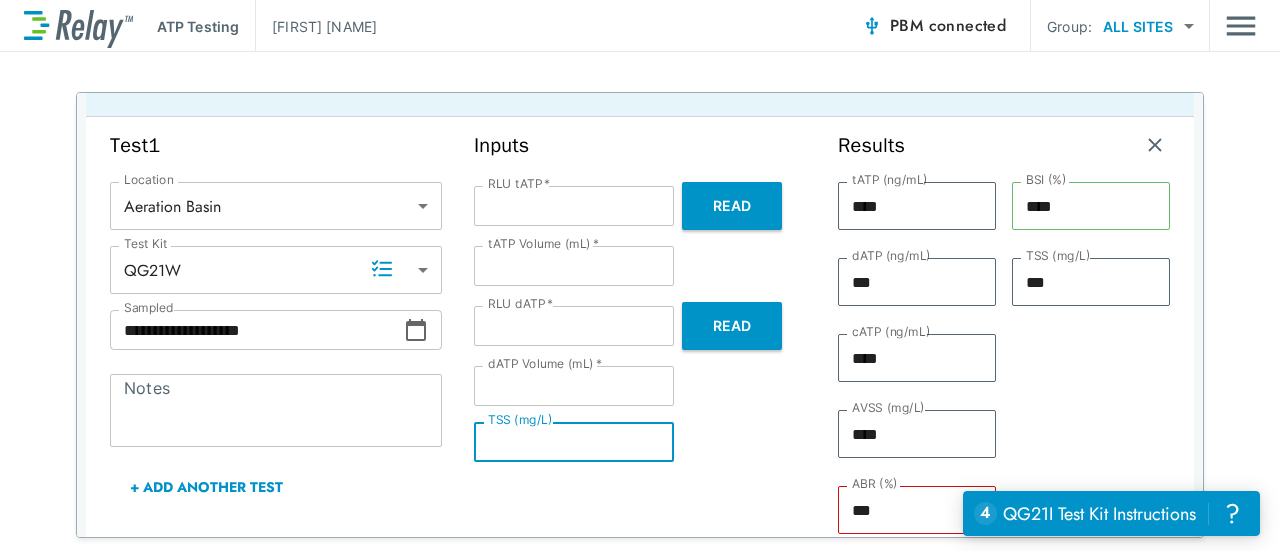 type on "****" 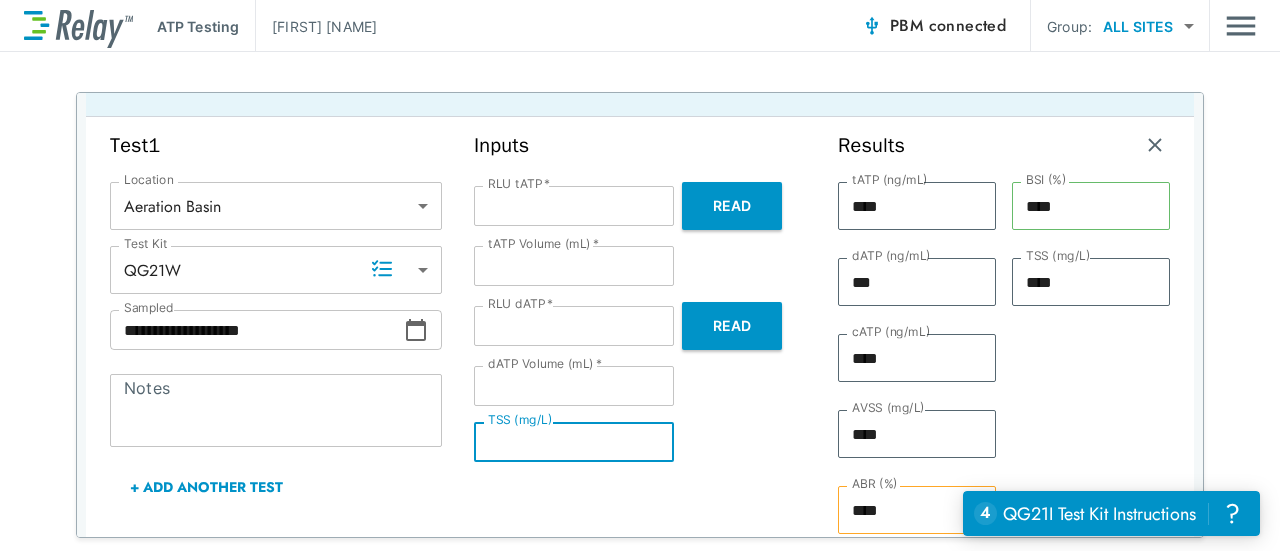 type on "***" 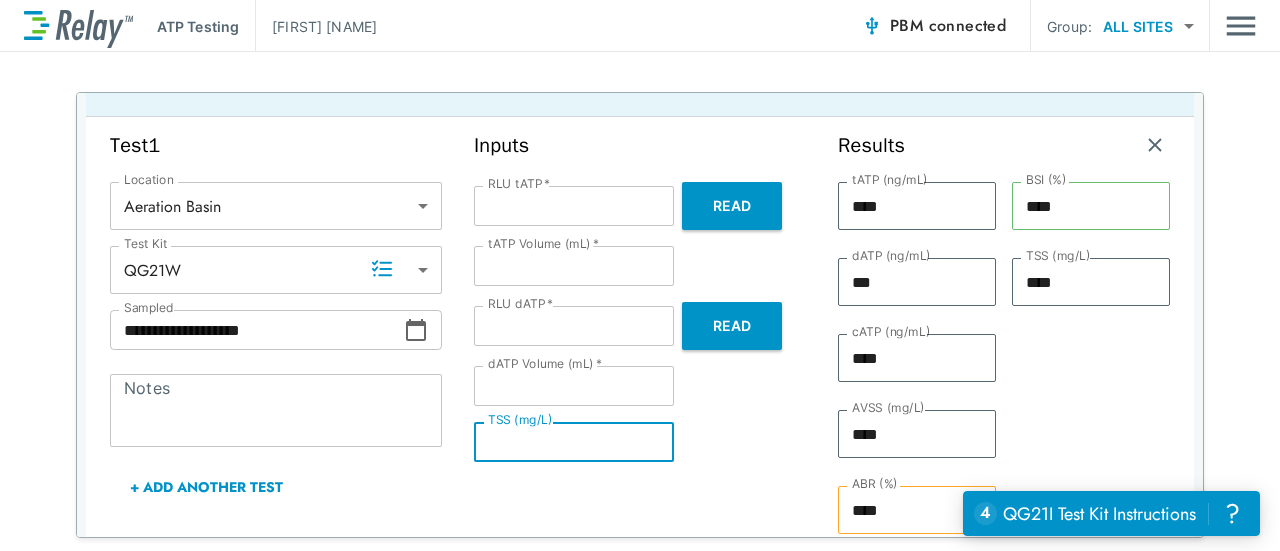 type on "***" 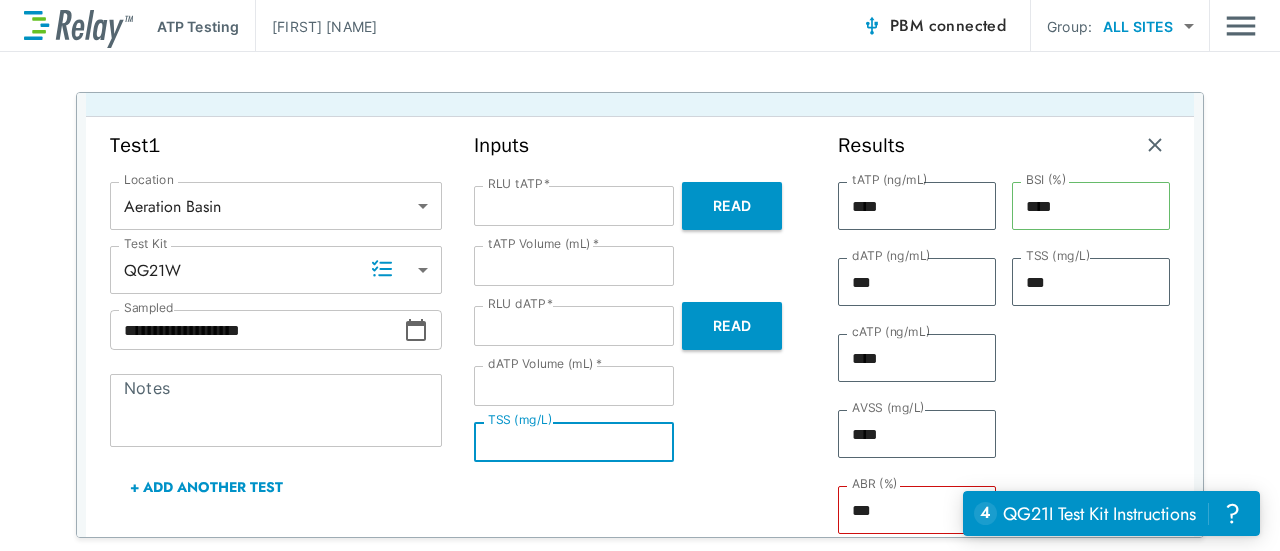 type on "**" 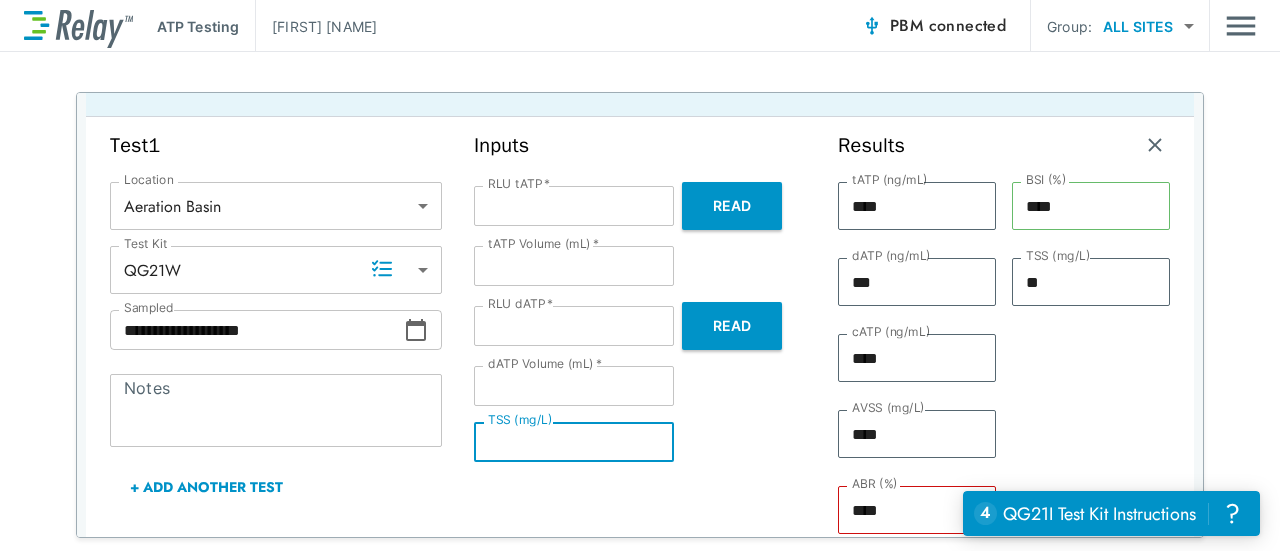 type on "*" 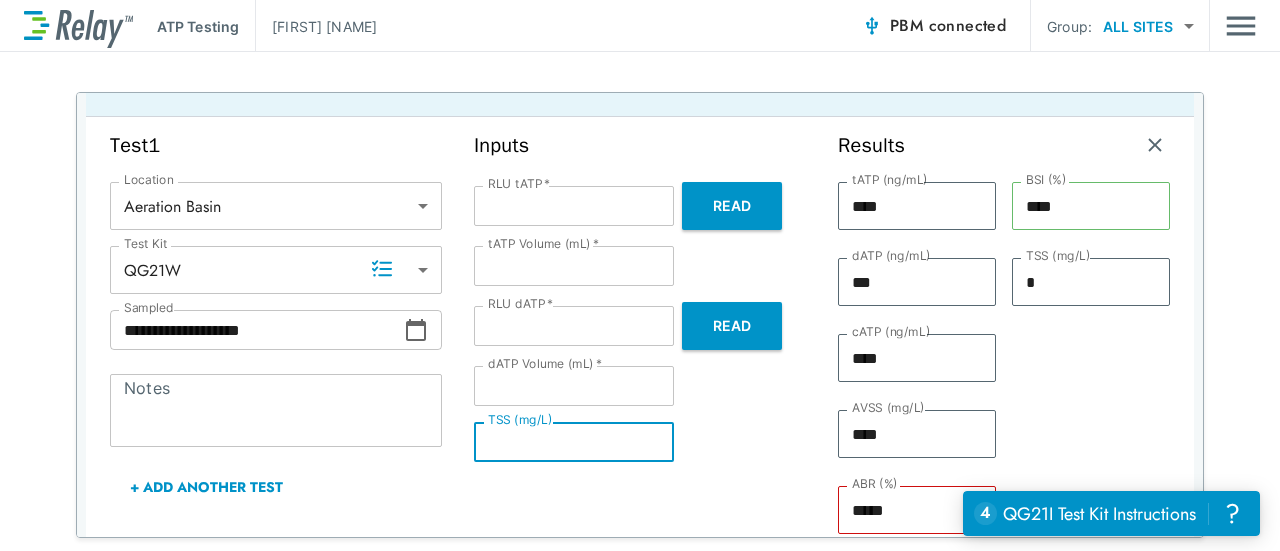 type 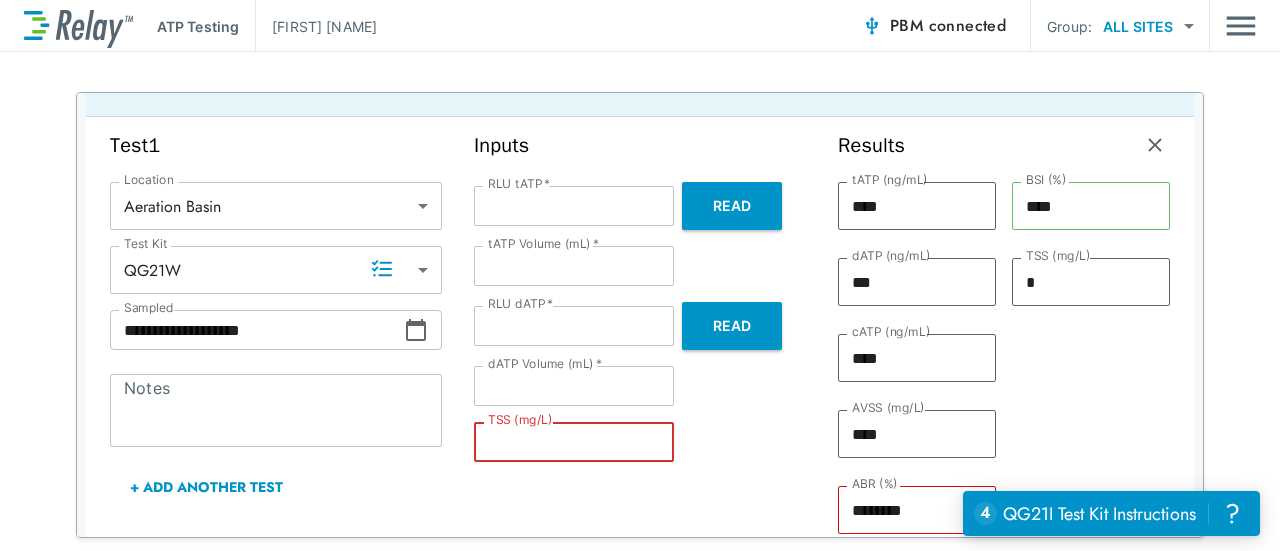 type on "*" 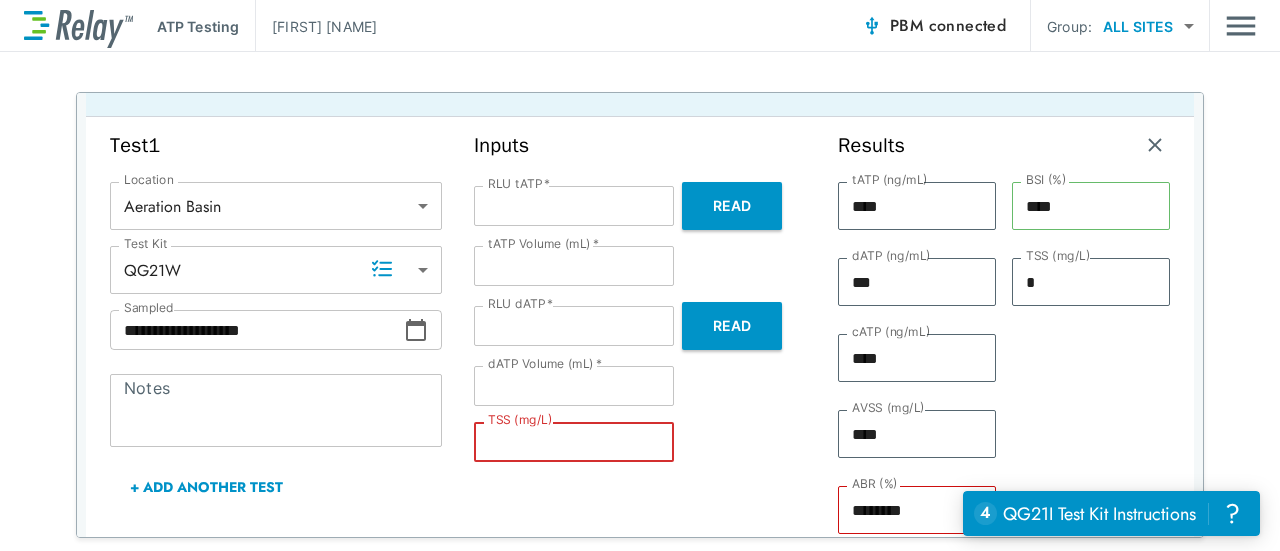 type on "*" 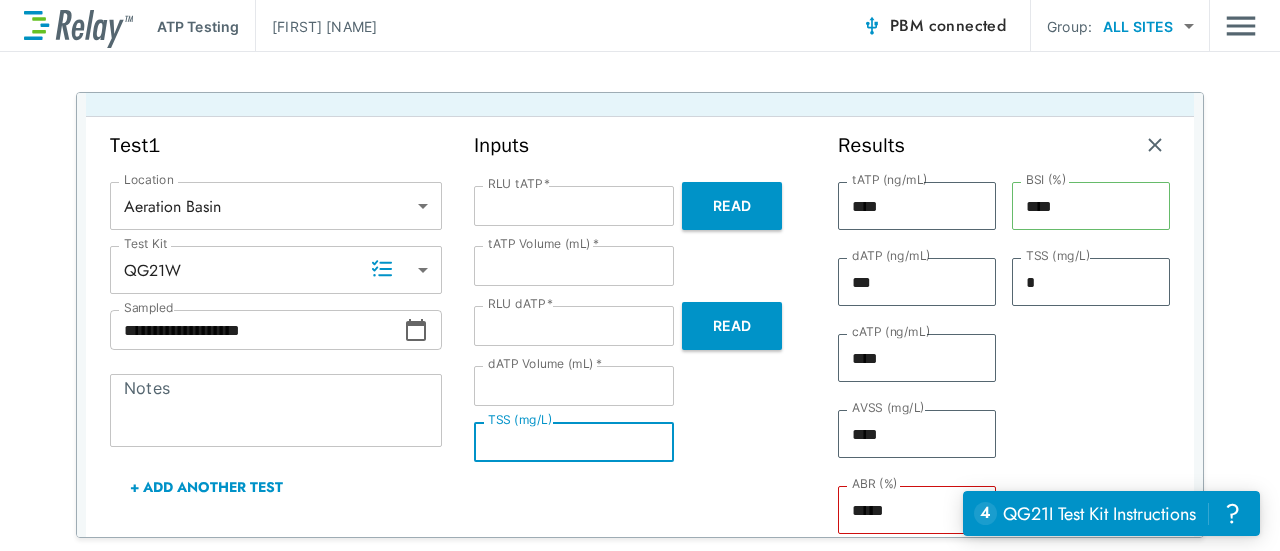 type on "**" 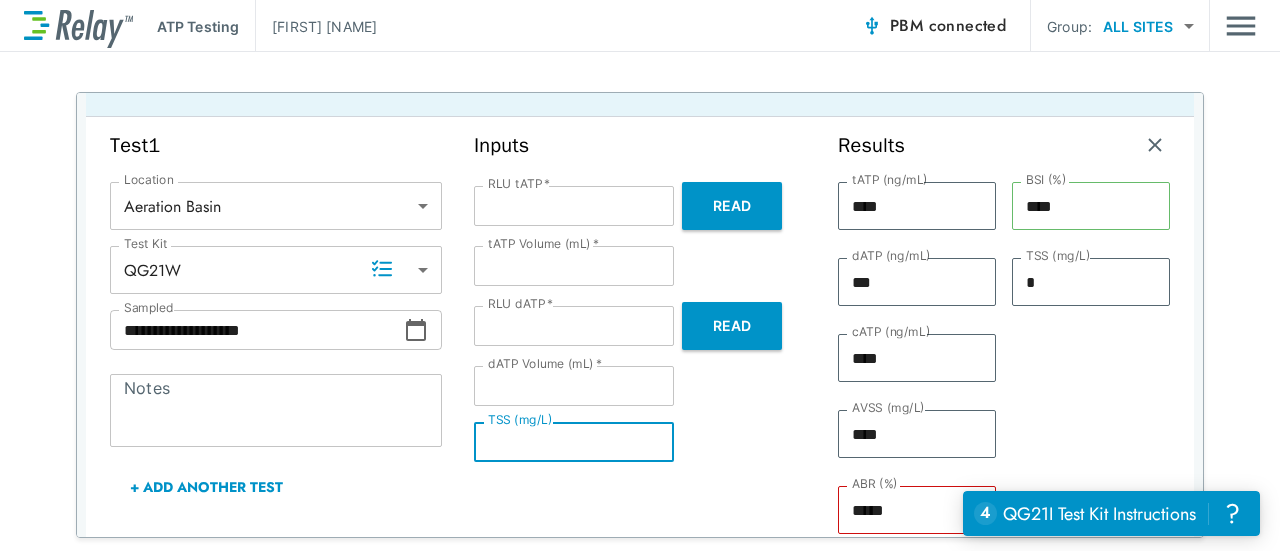 type on "**" 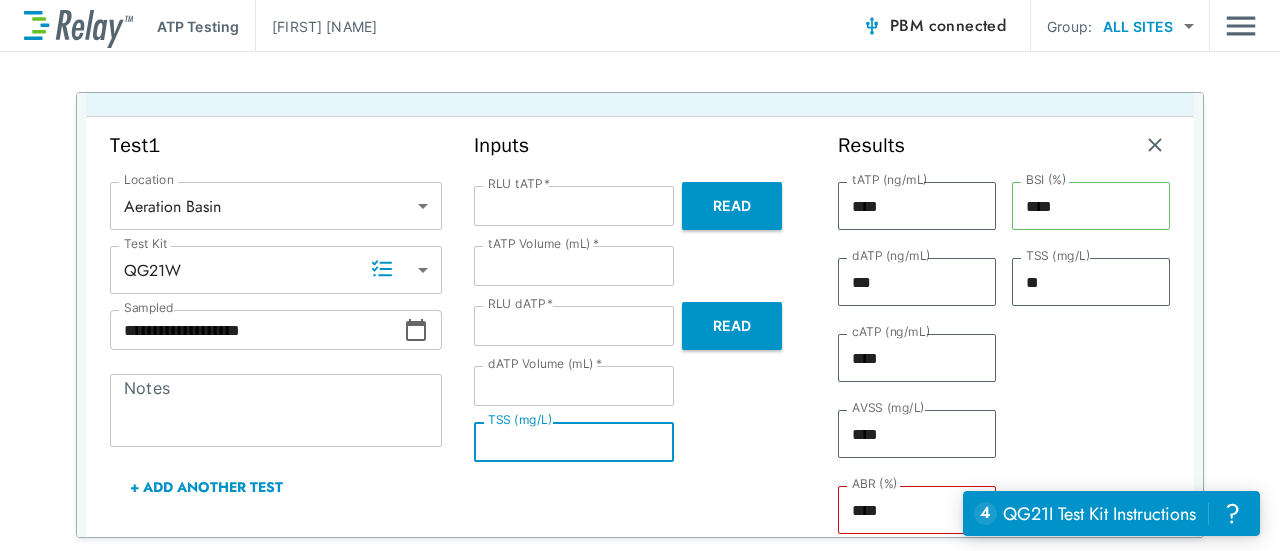 type on "***" 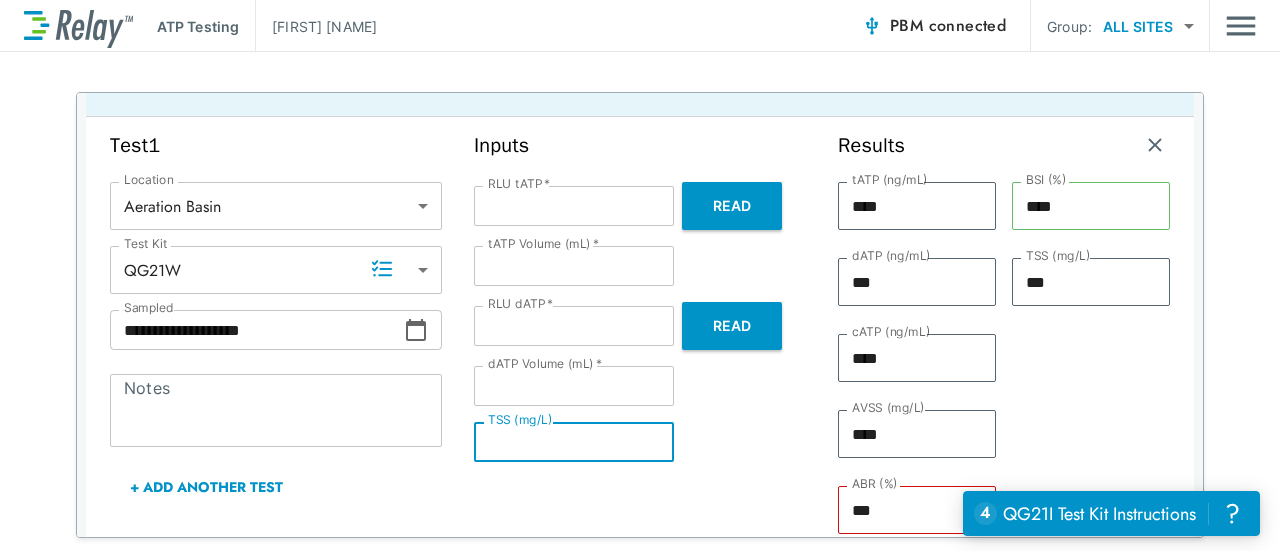 type on "****" 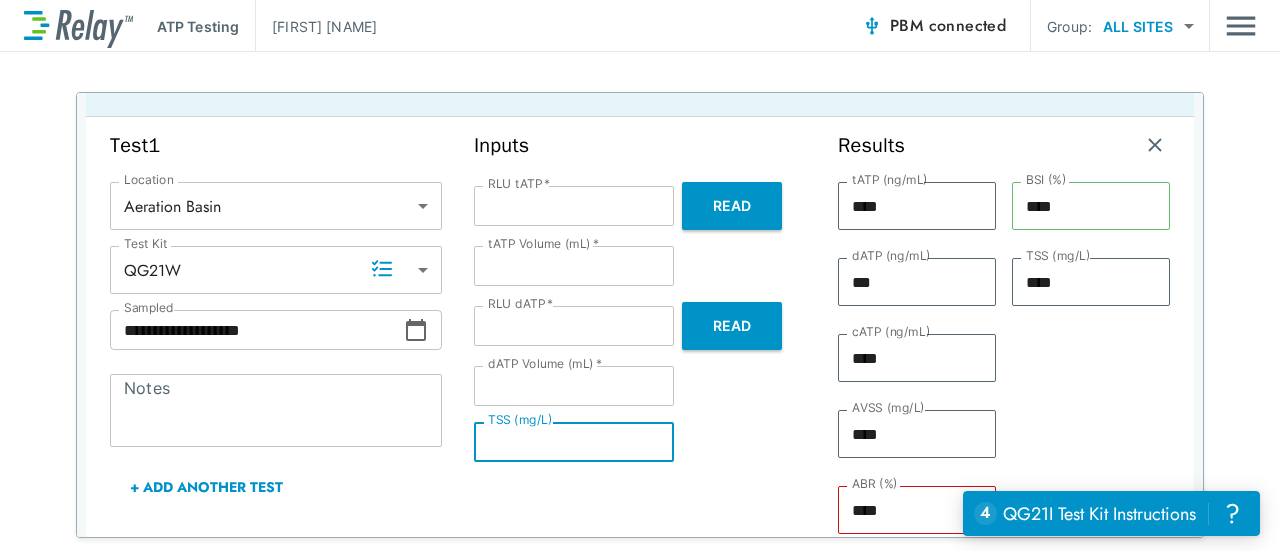 type on "***" 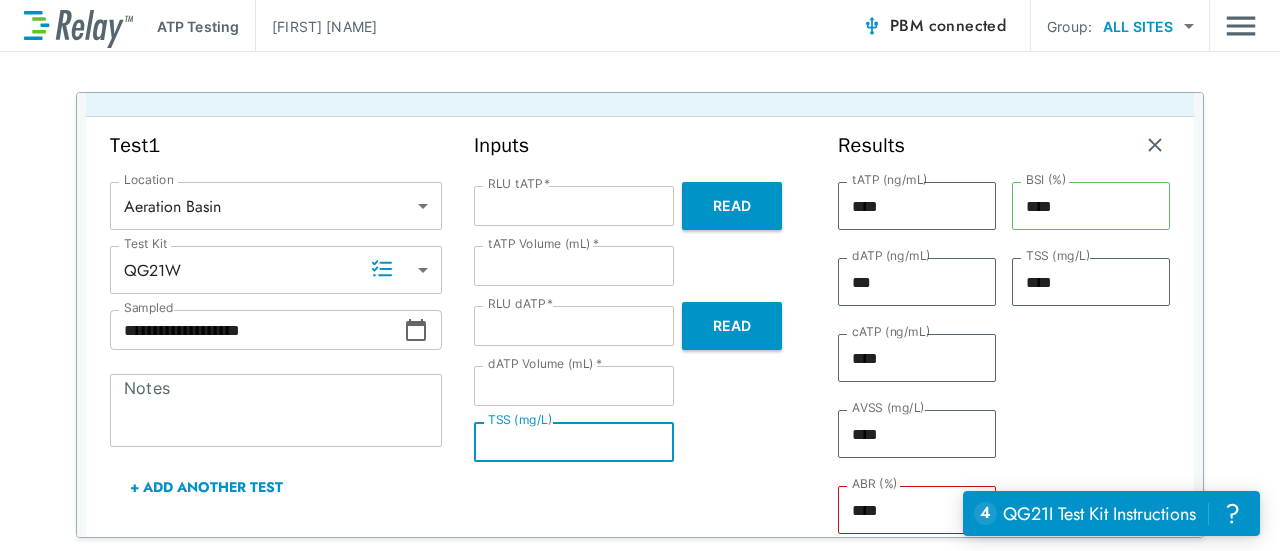 type on "***" 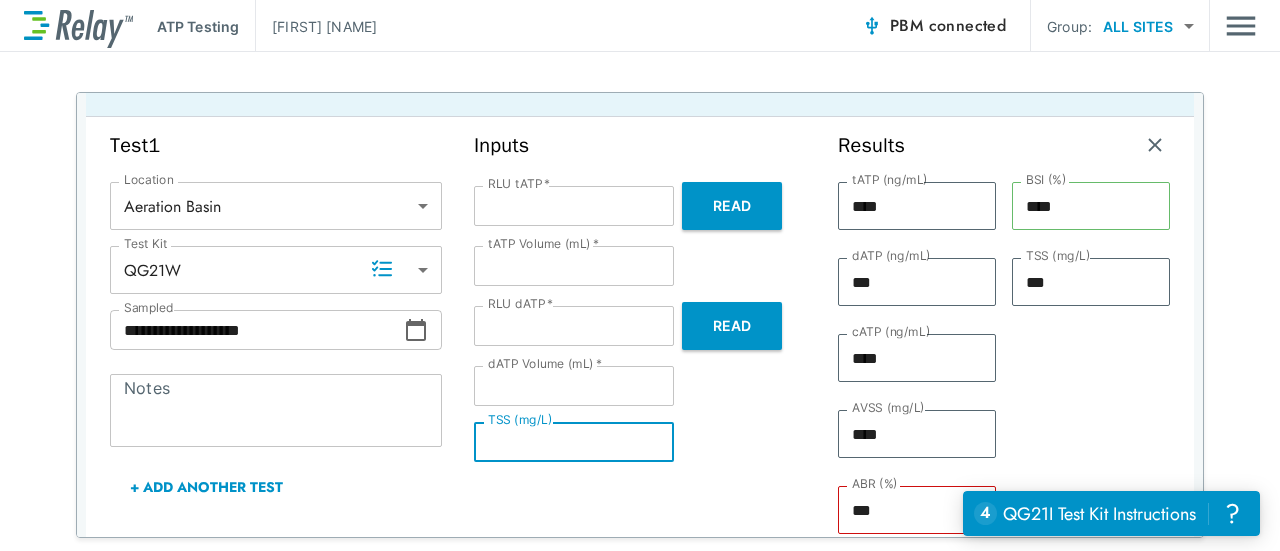 type on "**" 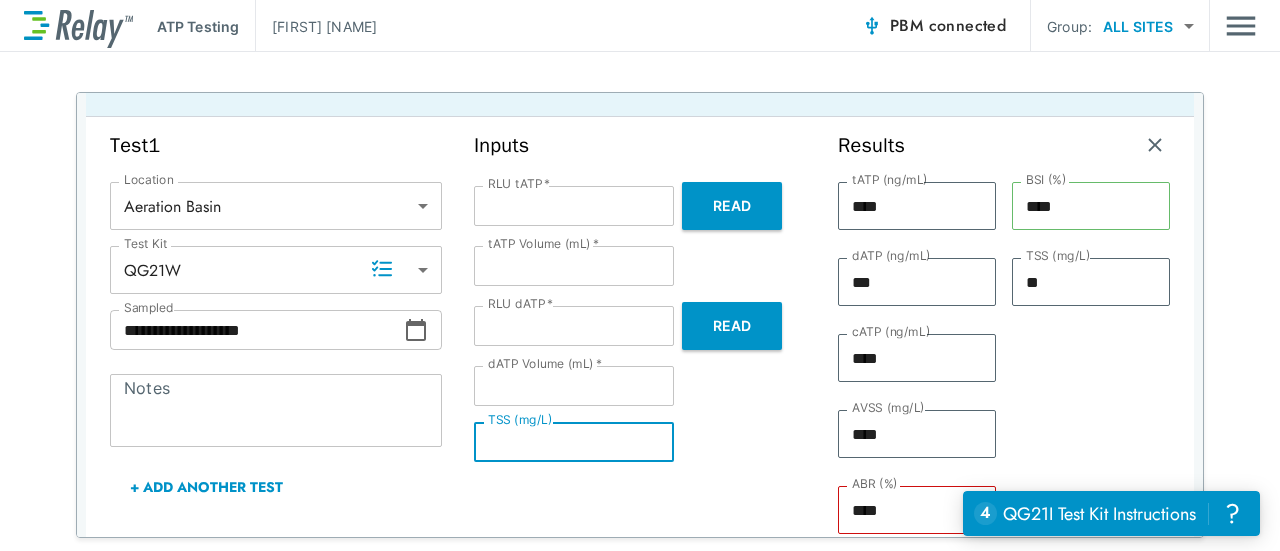 type on "*" 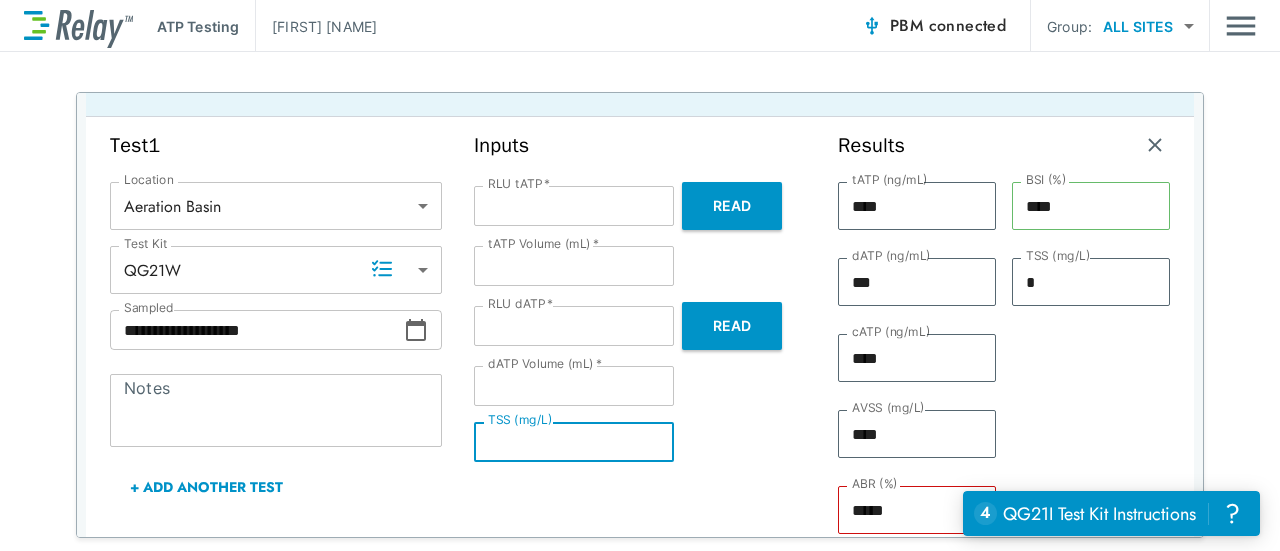 type on "**" 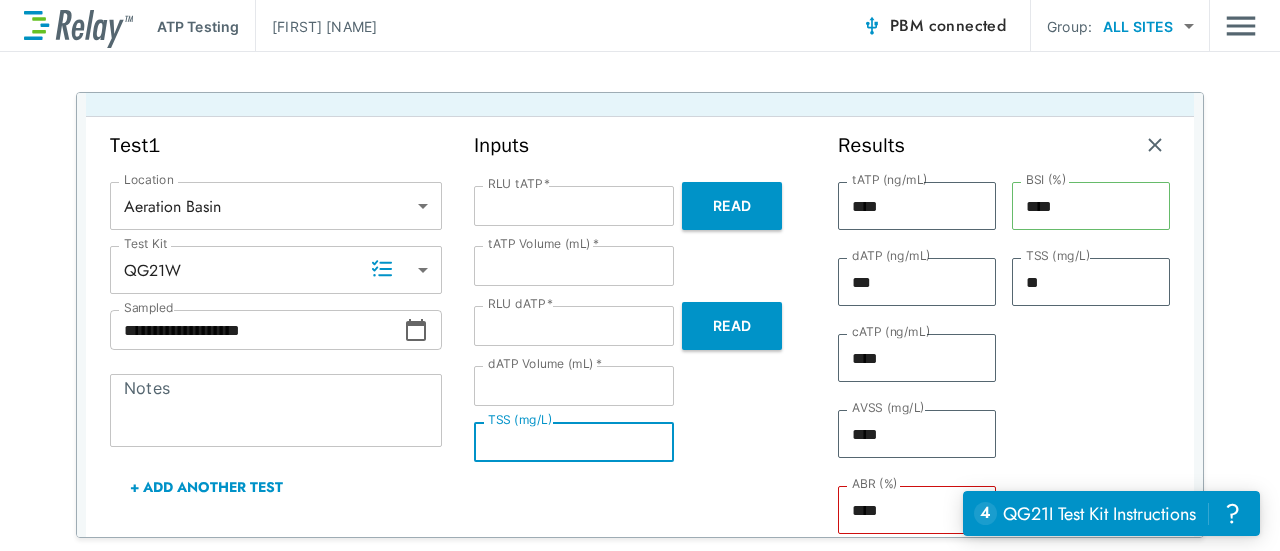 type on "***" 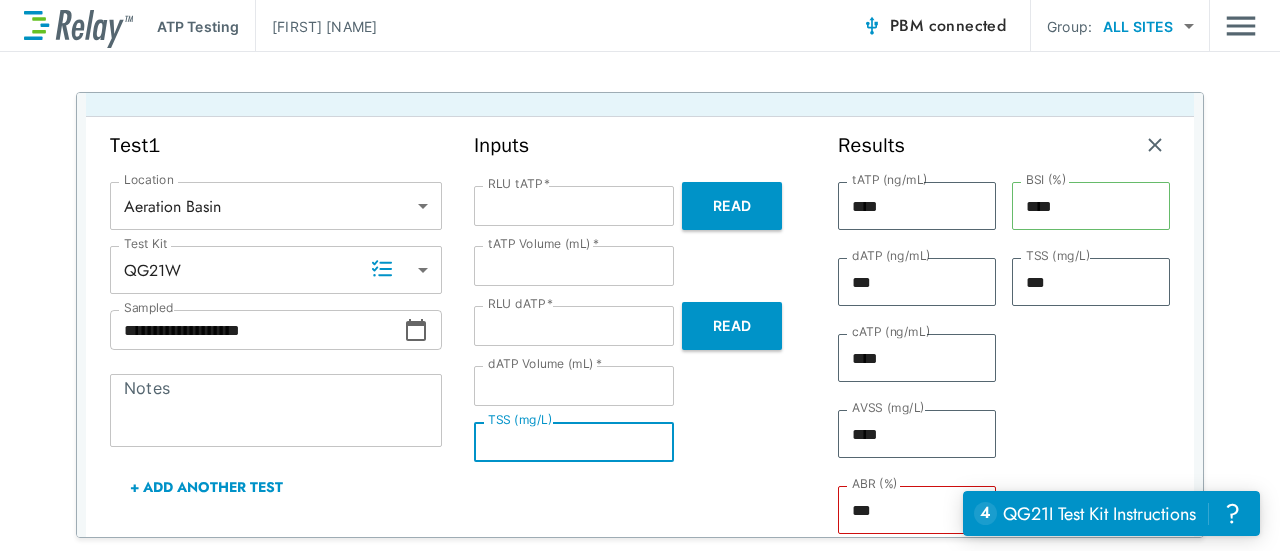 type on "****" 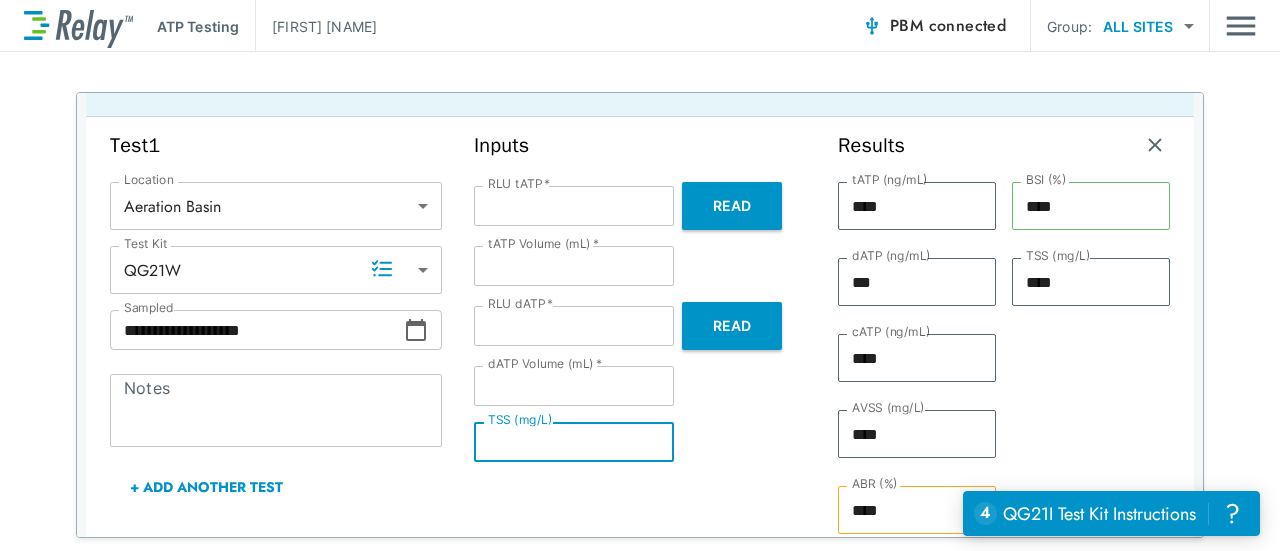 type on "*****" 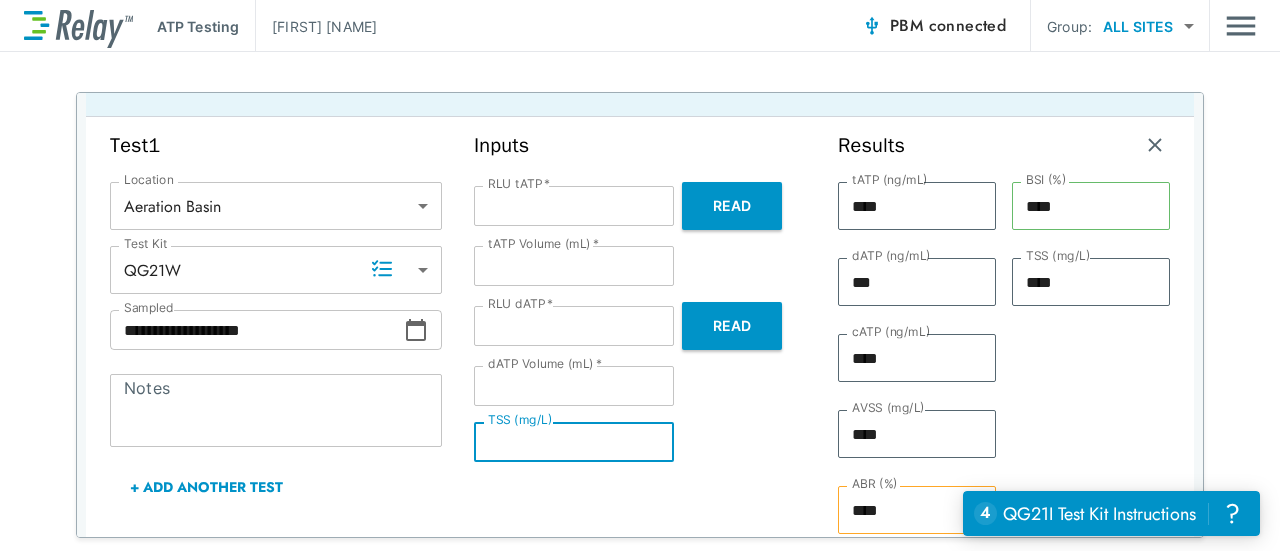 type on "*****" 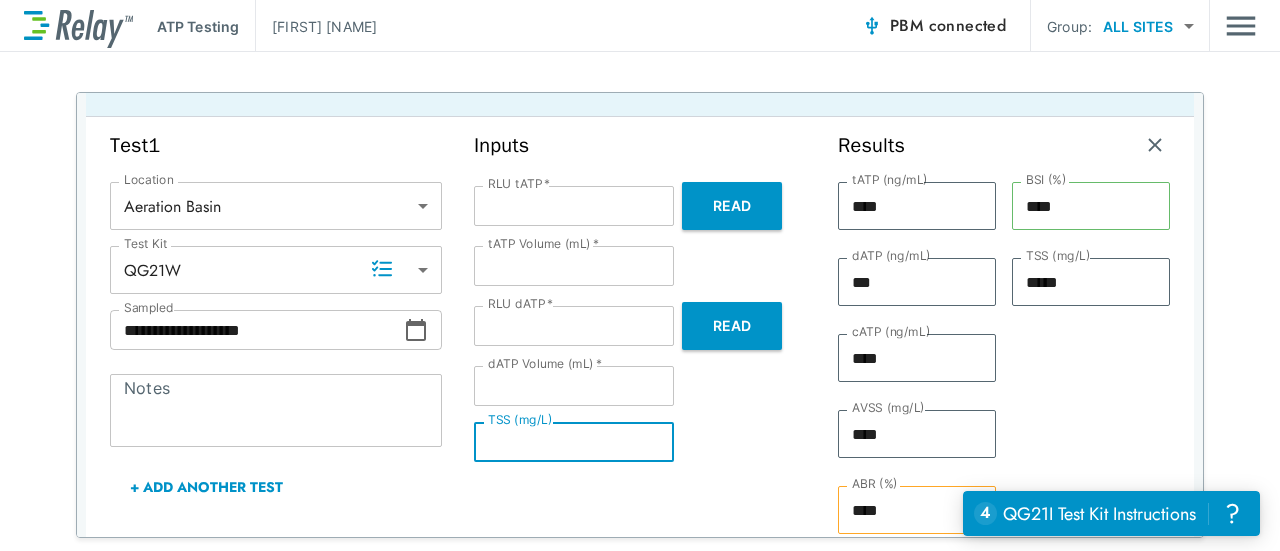 type on "****" 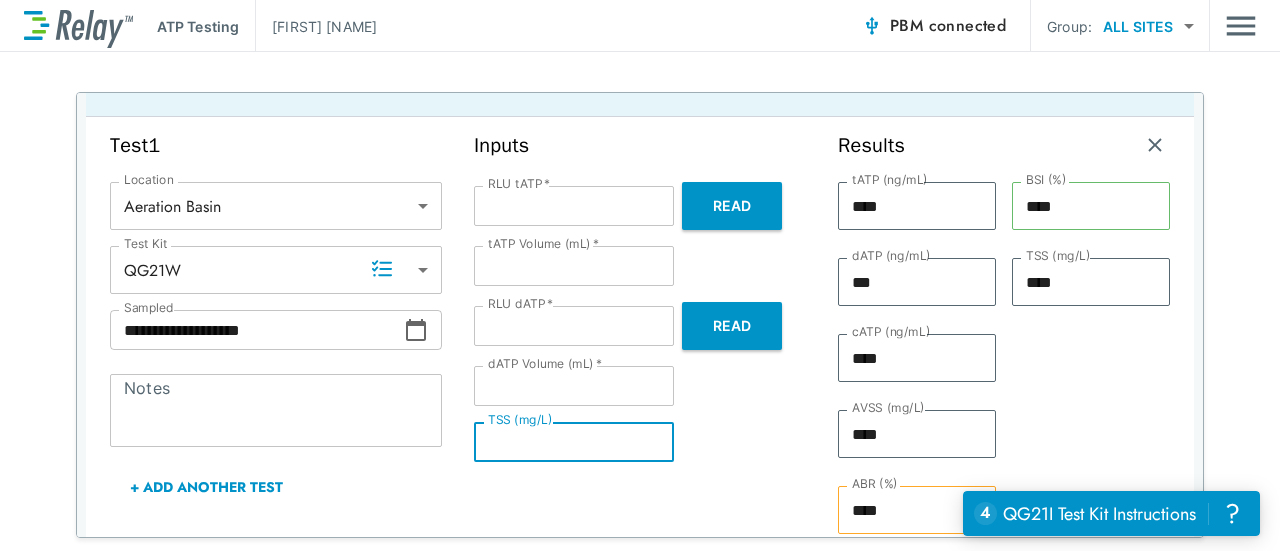 type on "***" 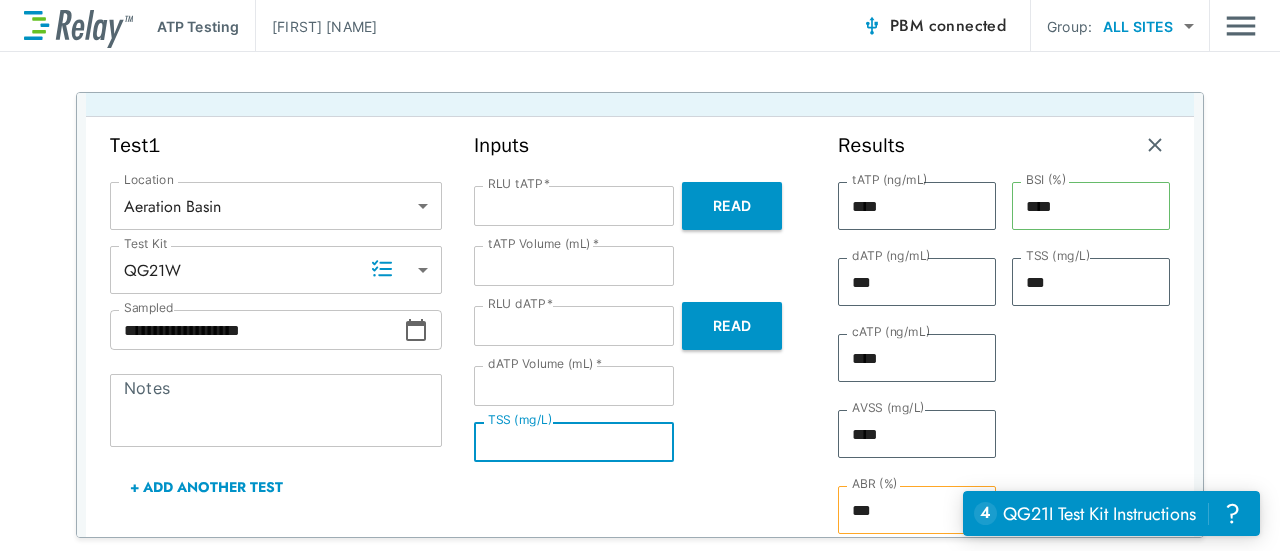 type on "**" 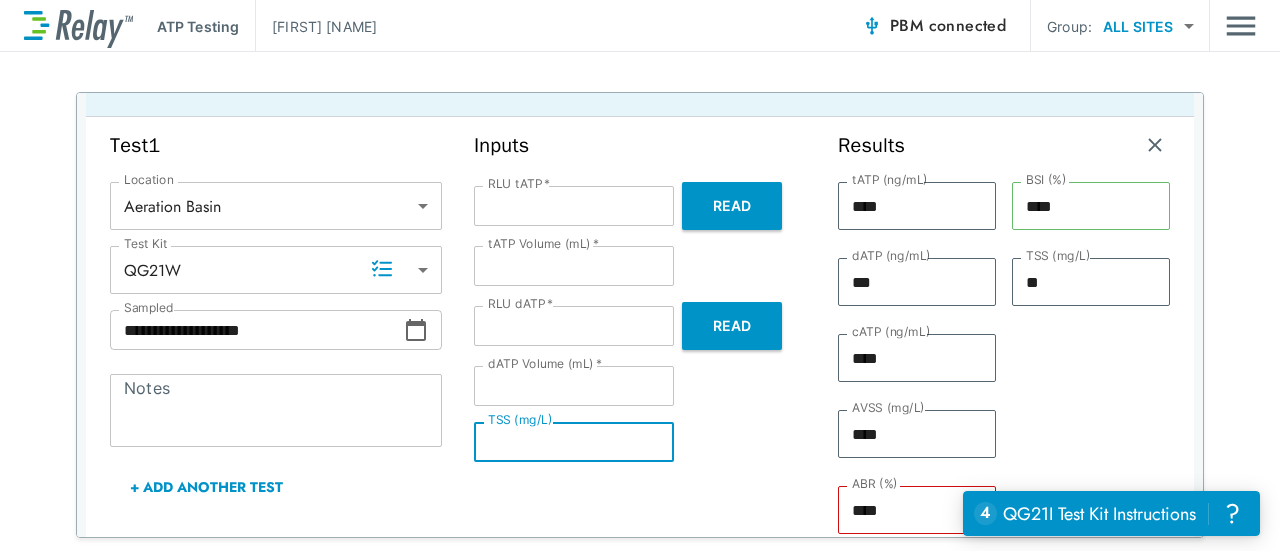 type on "*" 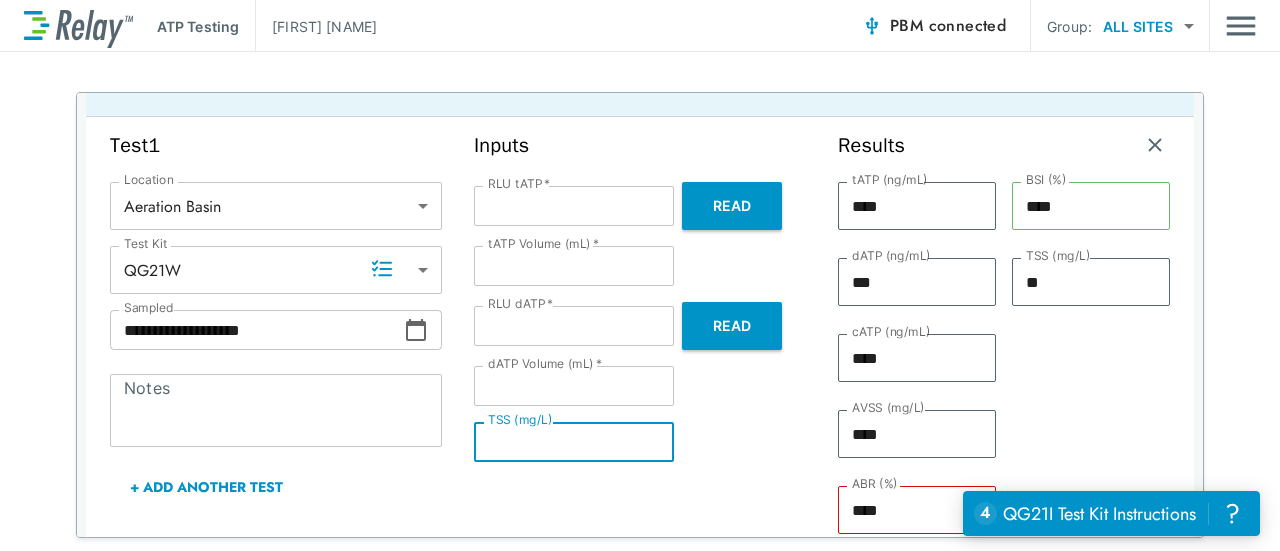 type on "*" 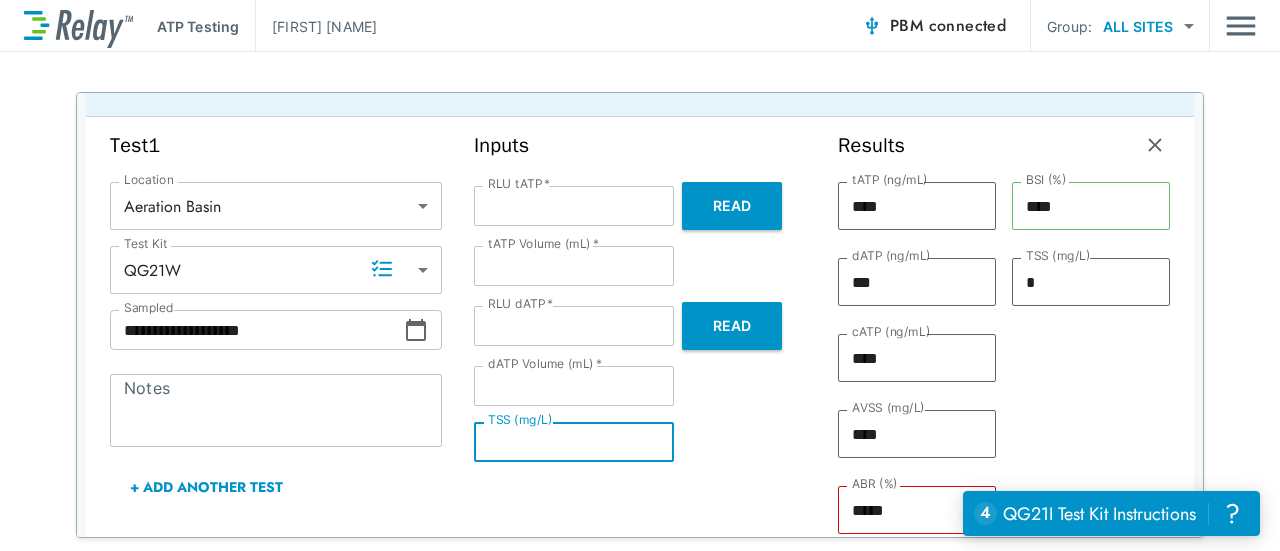 type on "**" 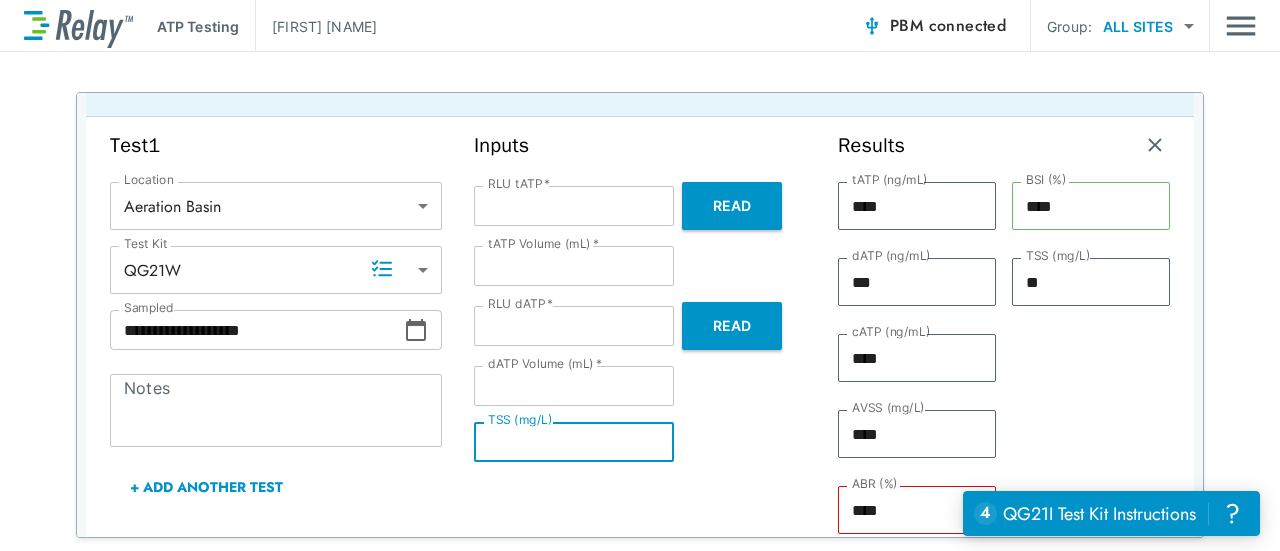 type on "***" 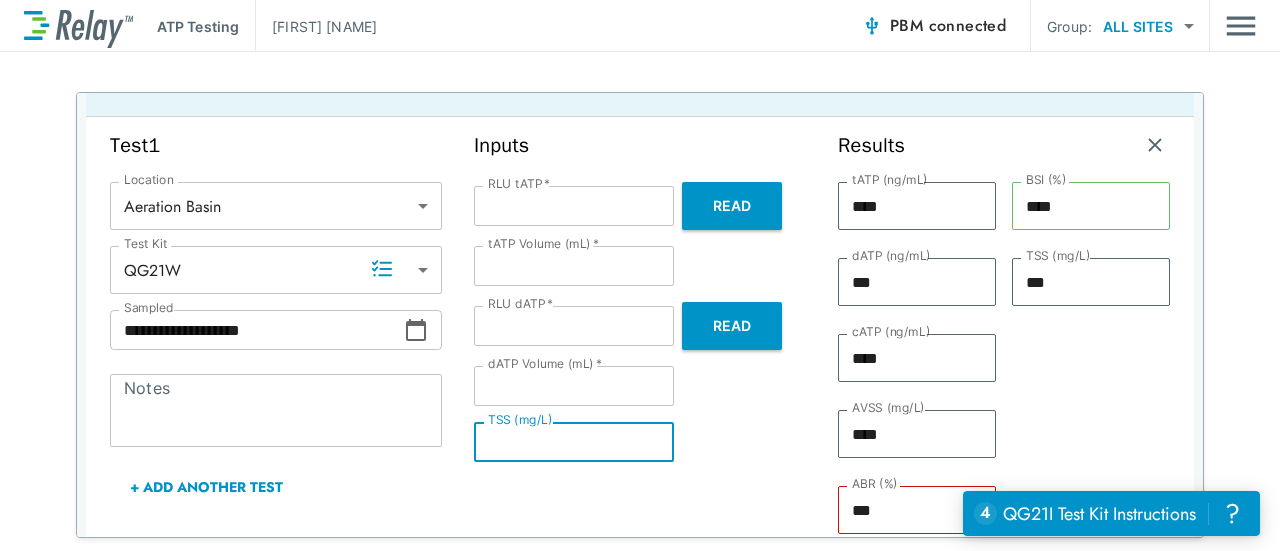 type on "****" 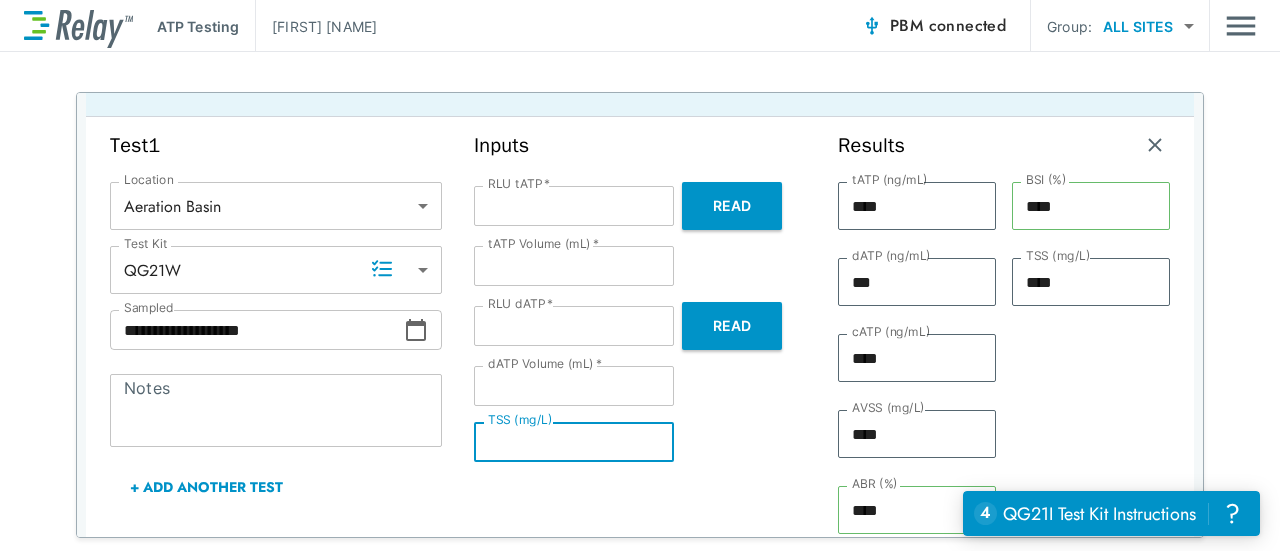 type on "***" 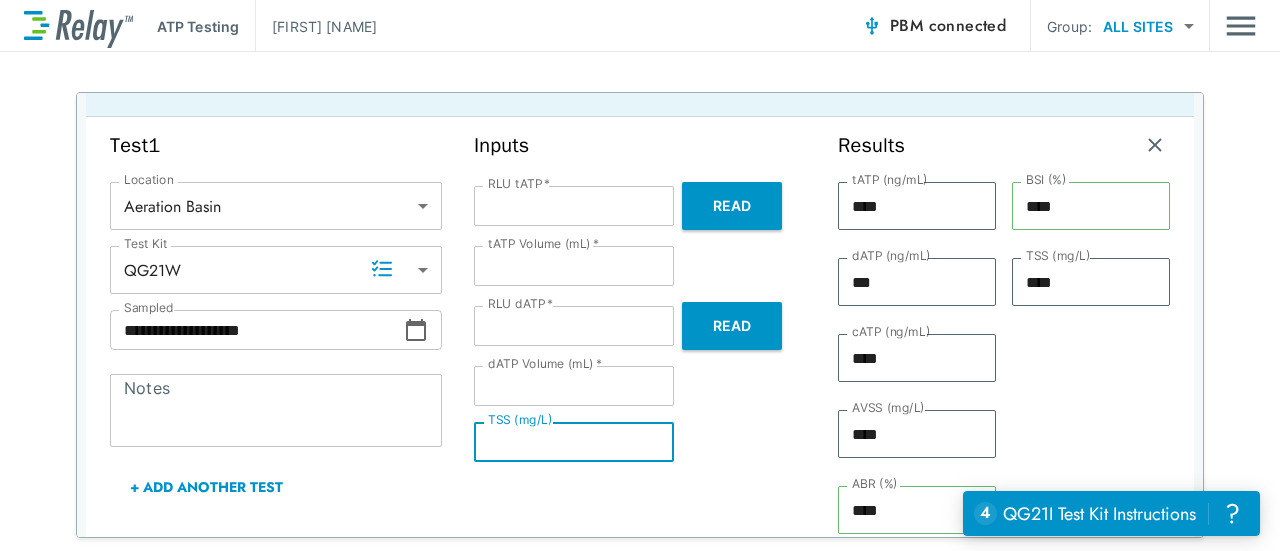 type on "***" 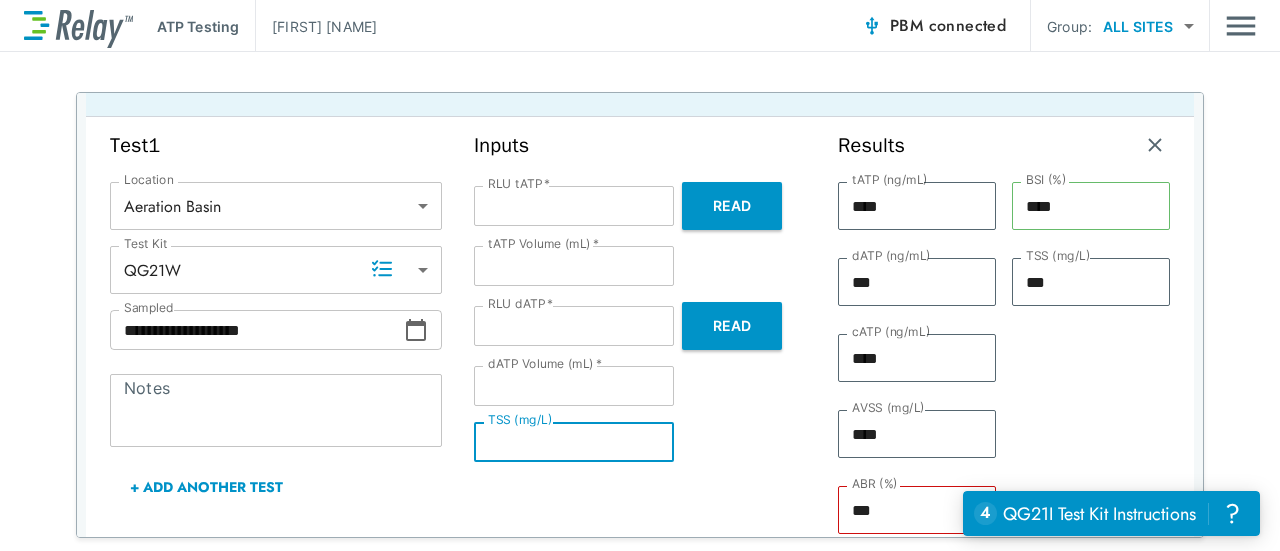 type on "**" 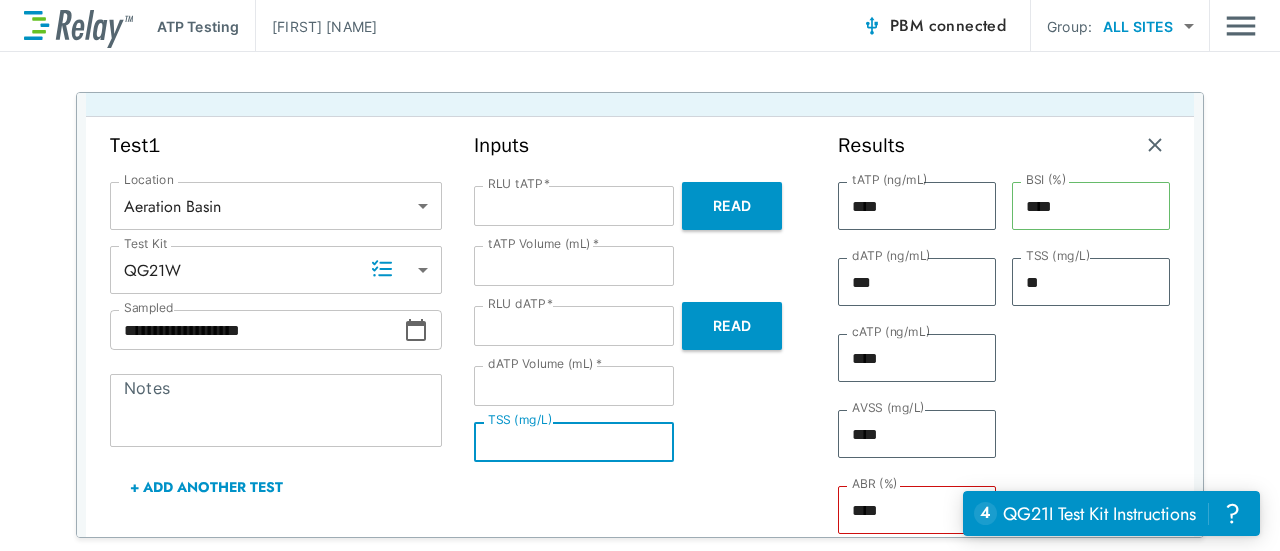 type on "*" 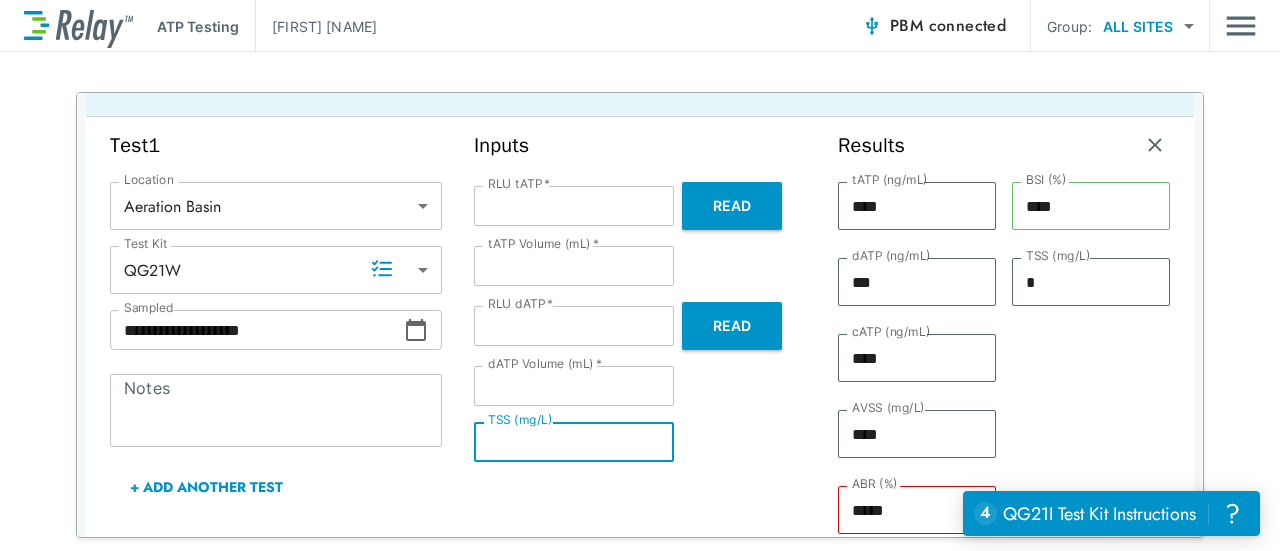 type 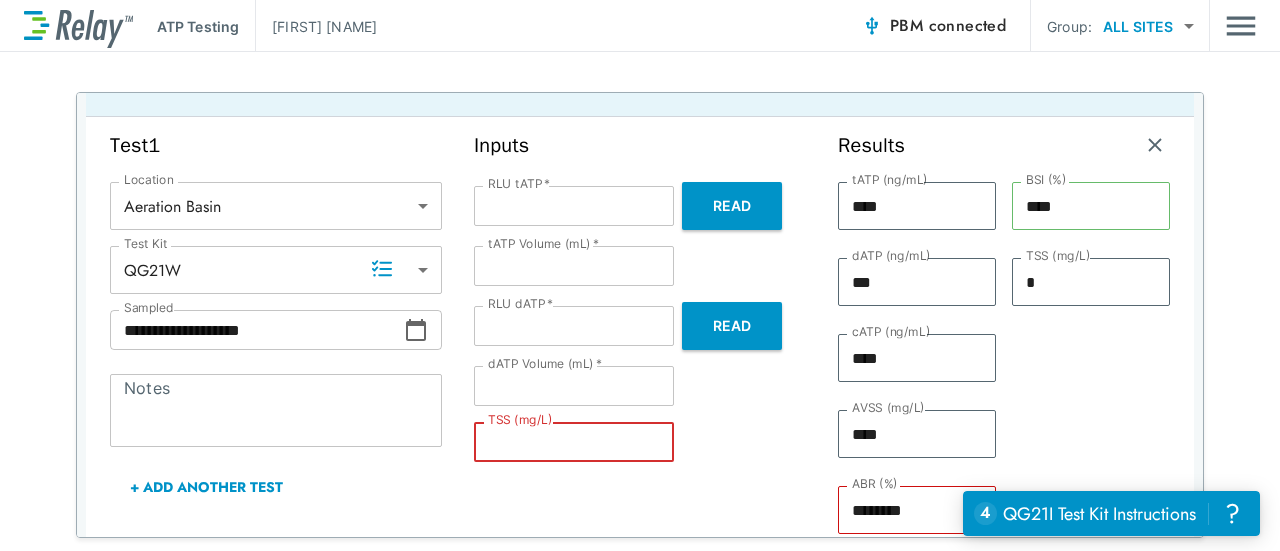 type on "*" 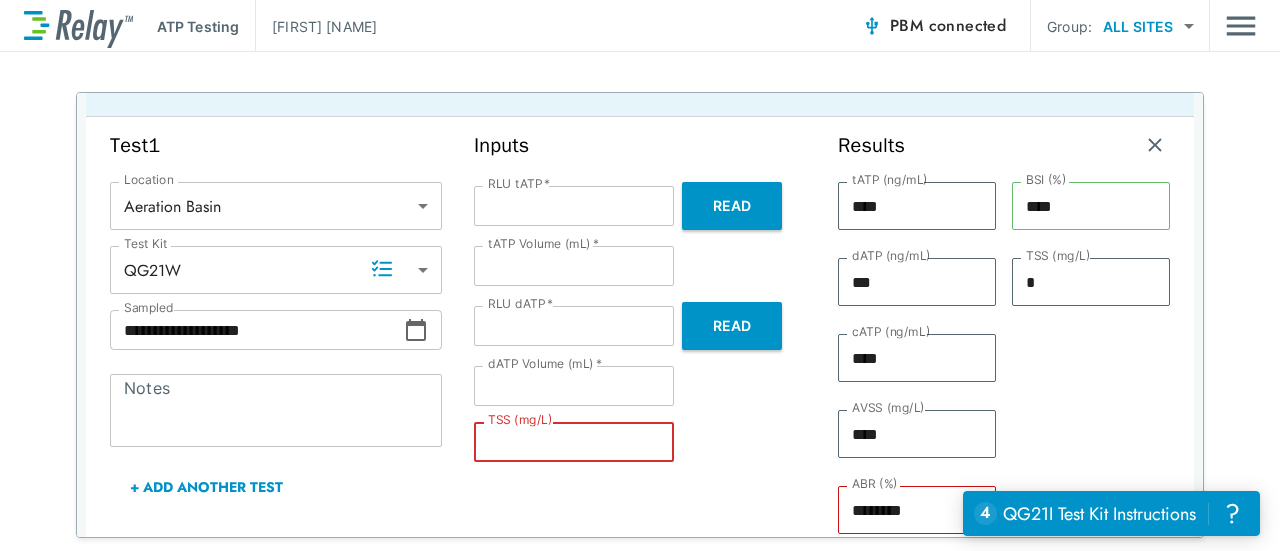 type on "*" 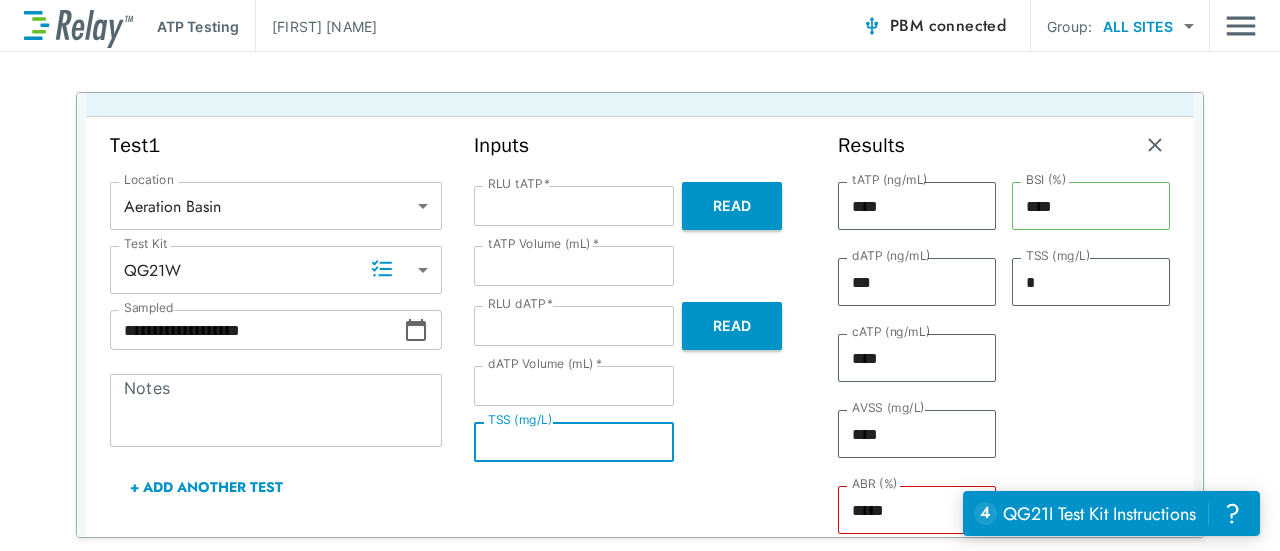 type on "**" 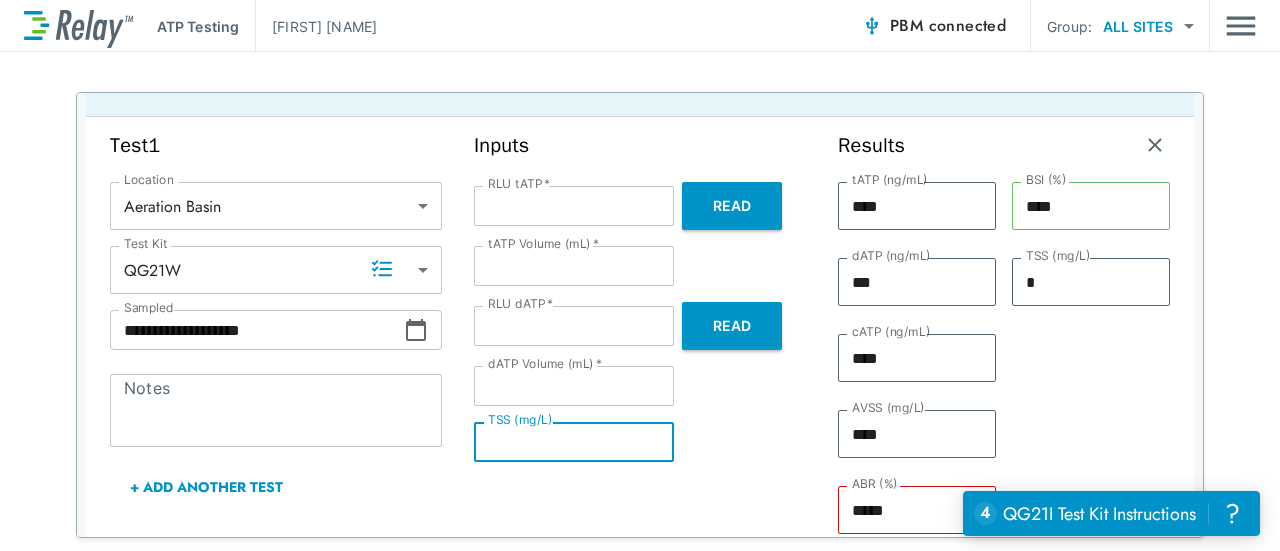 type on "**" 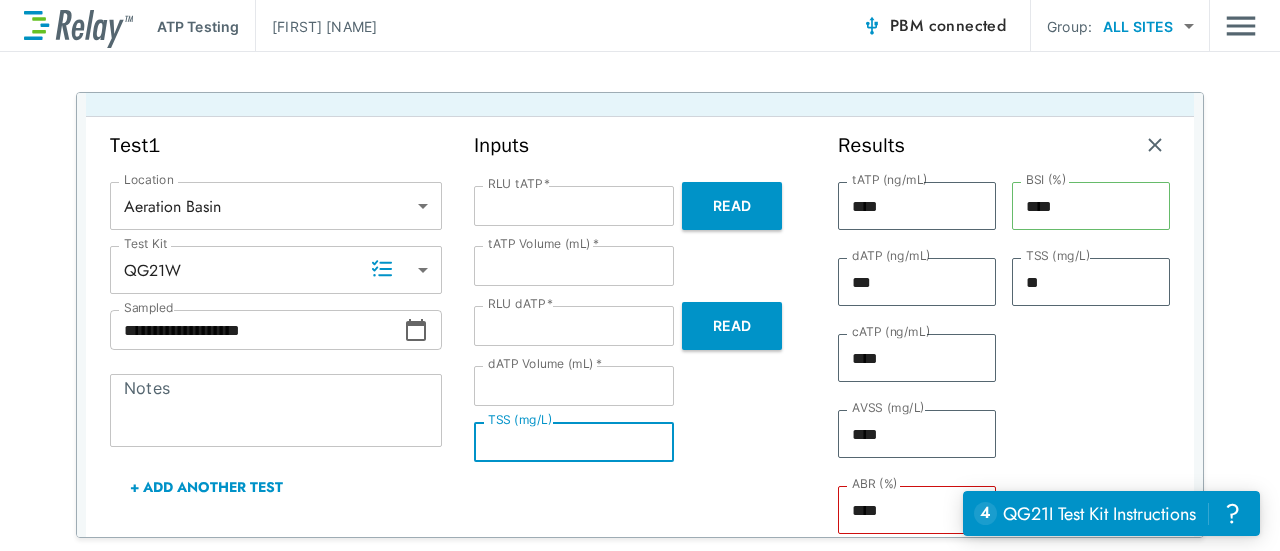 type on "***" 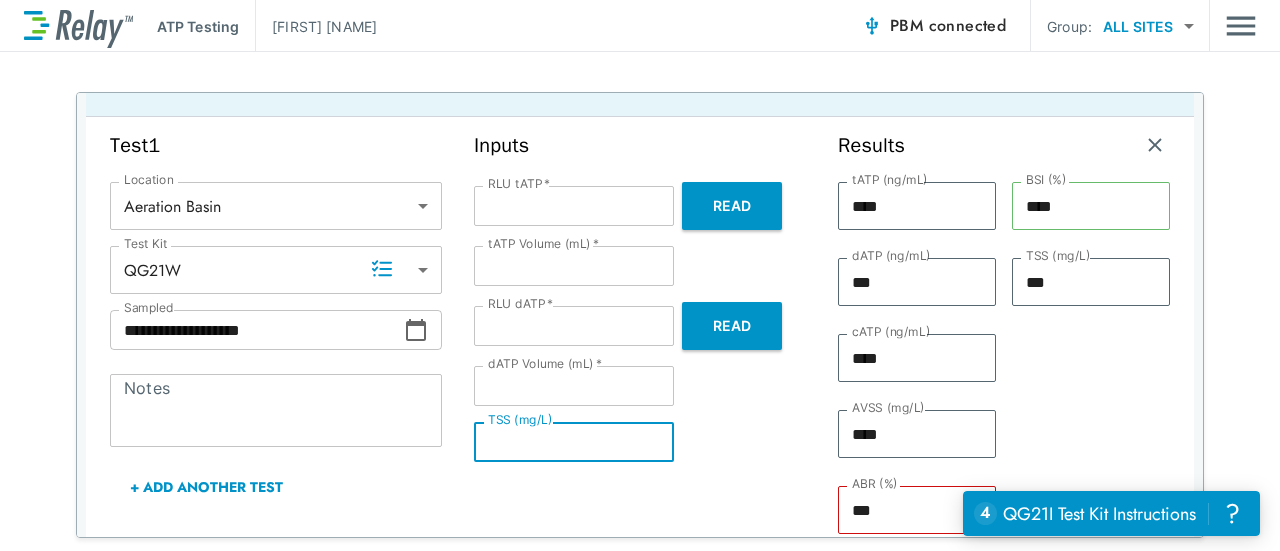 type on "****" 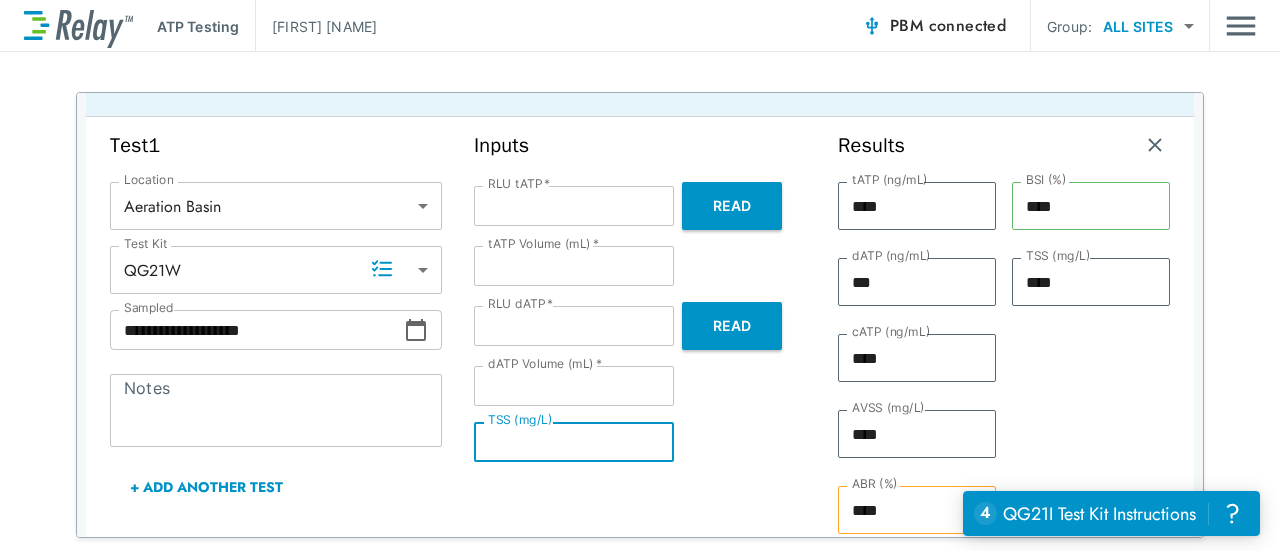 type on "***" 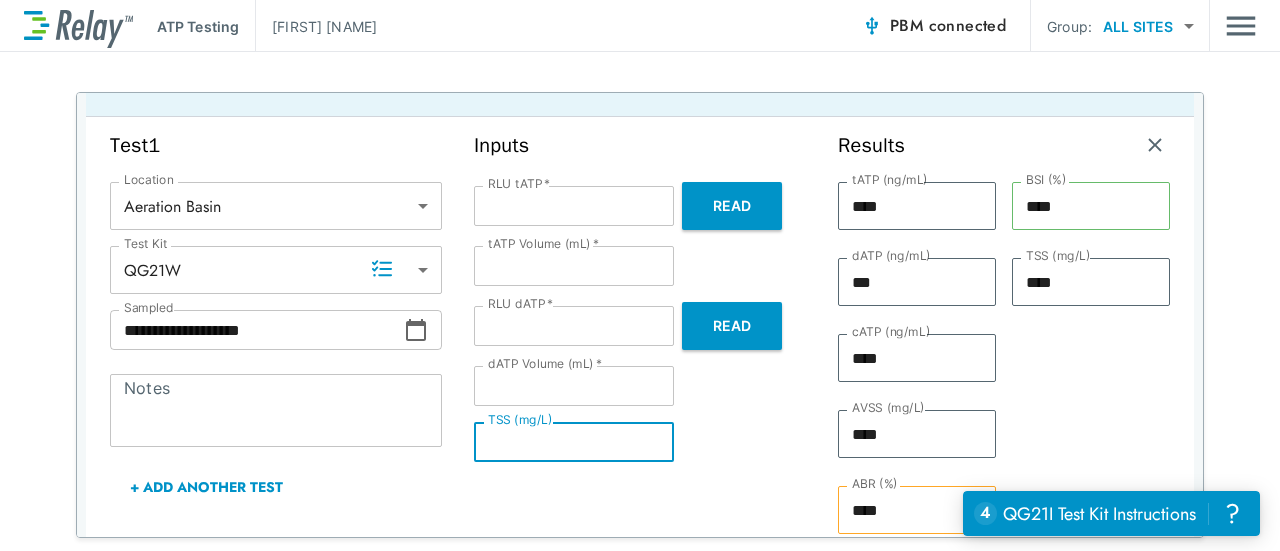 type on "***" 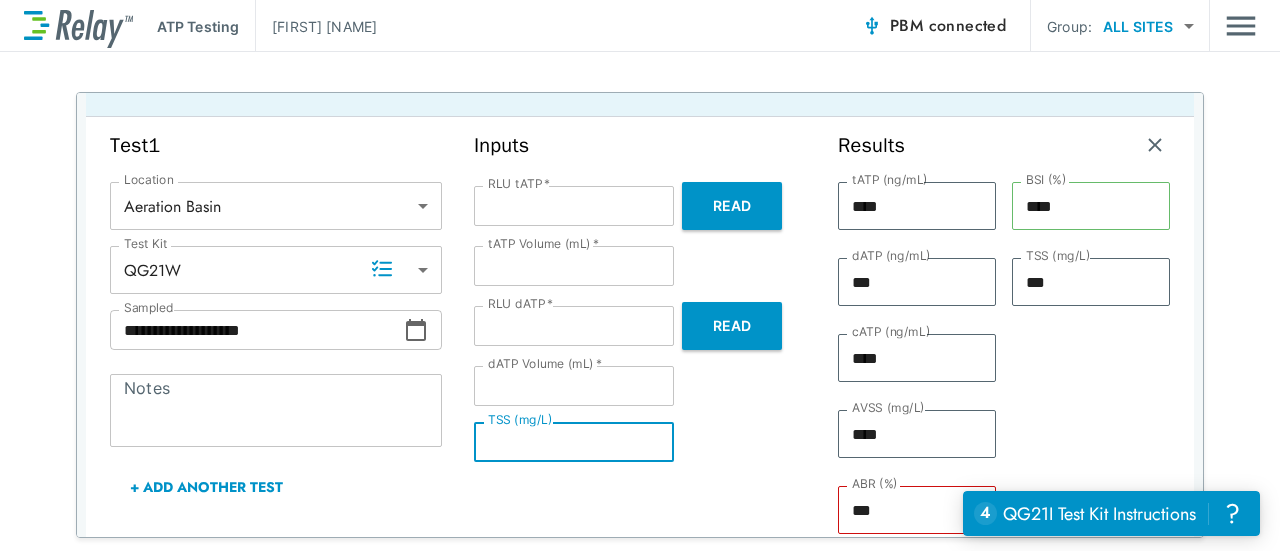 type on "**" 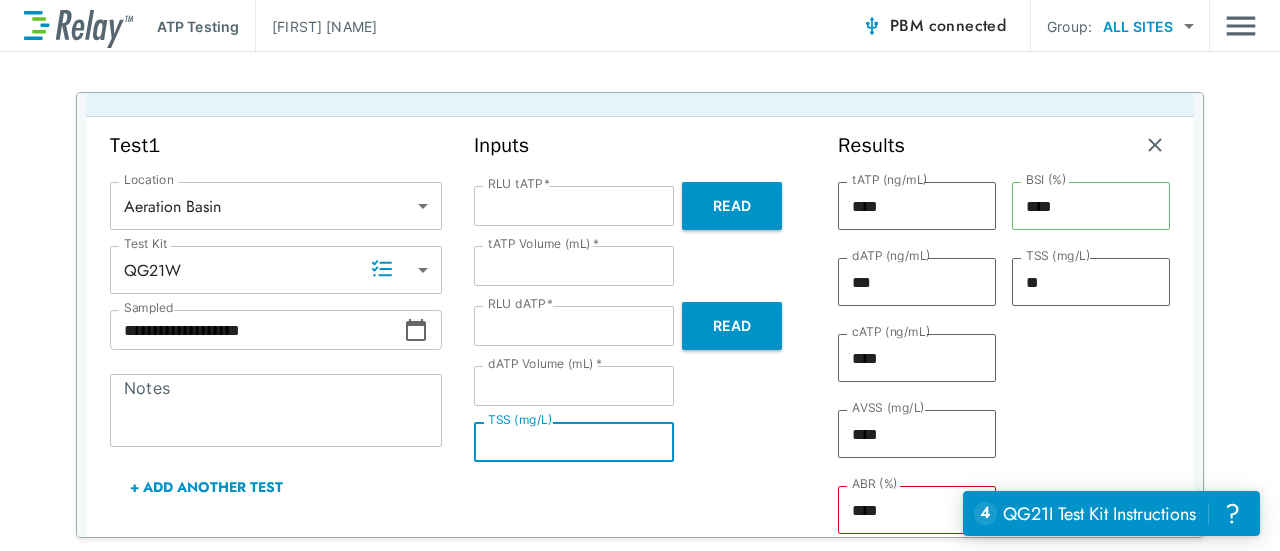 type on "*" 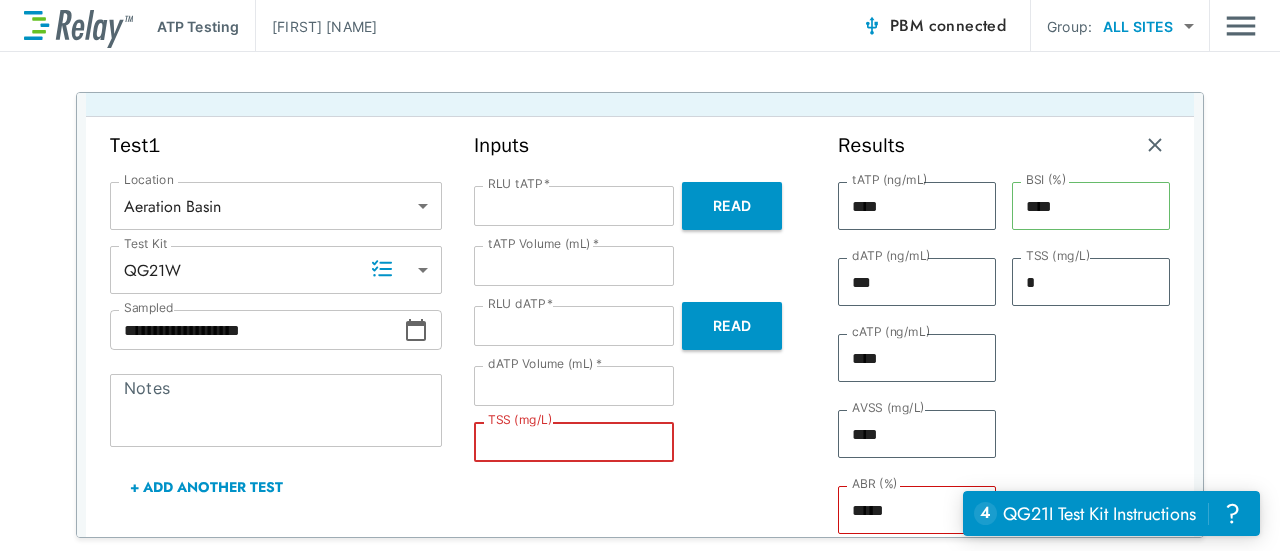 type 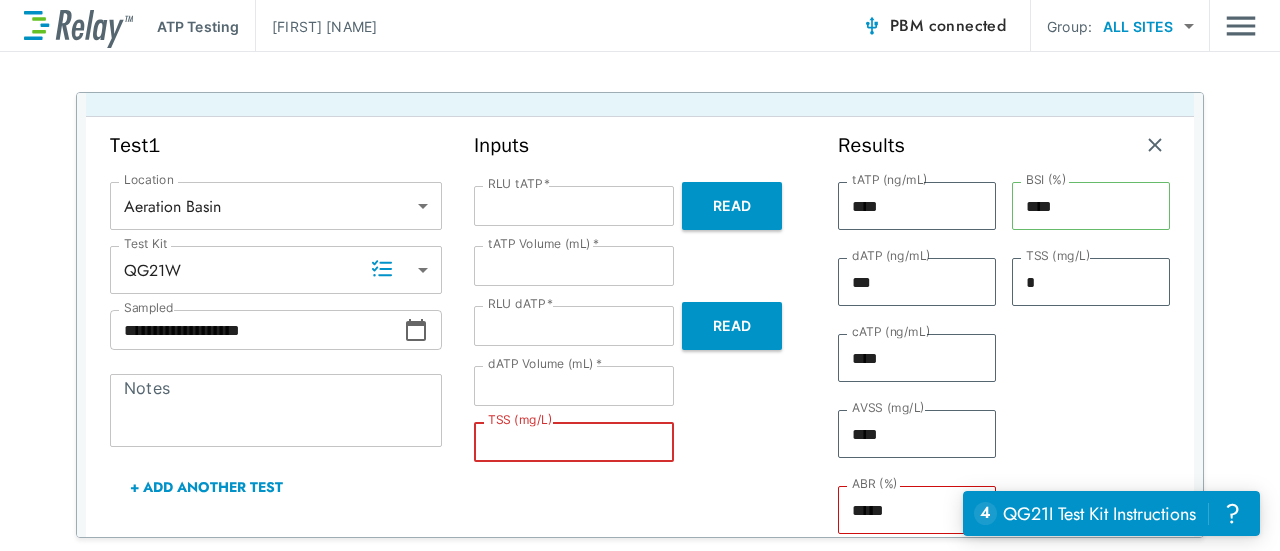 type on "*" 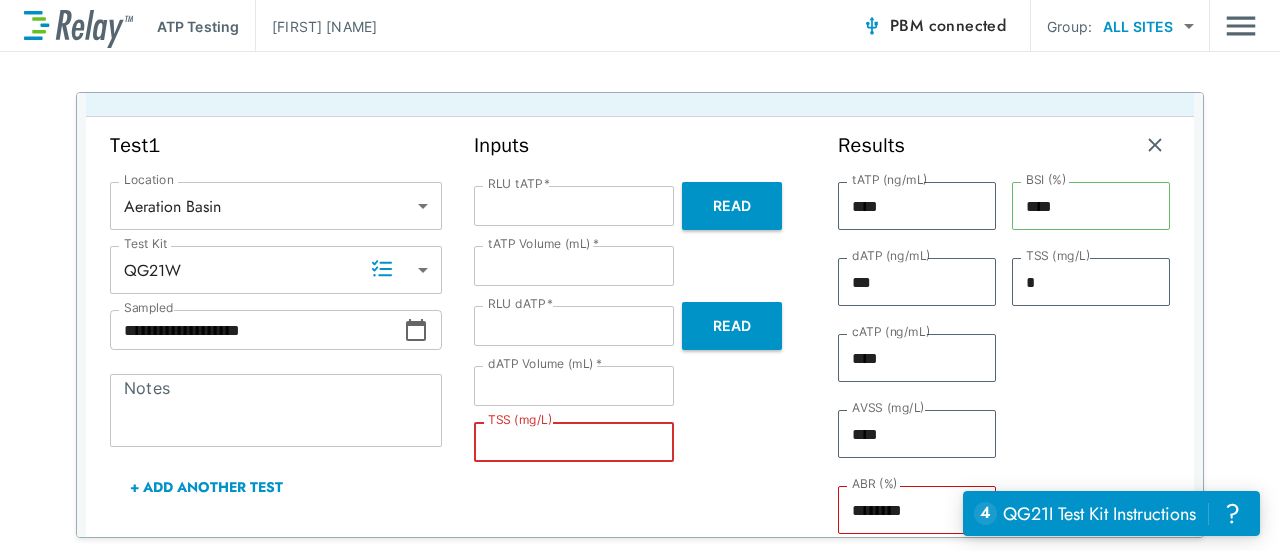 type on "*" 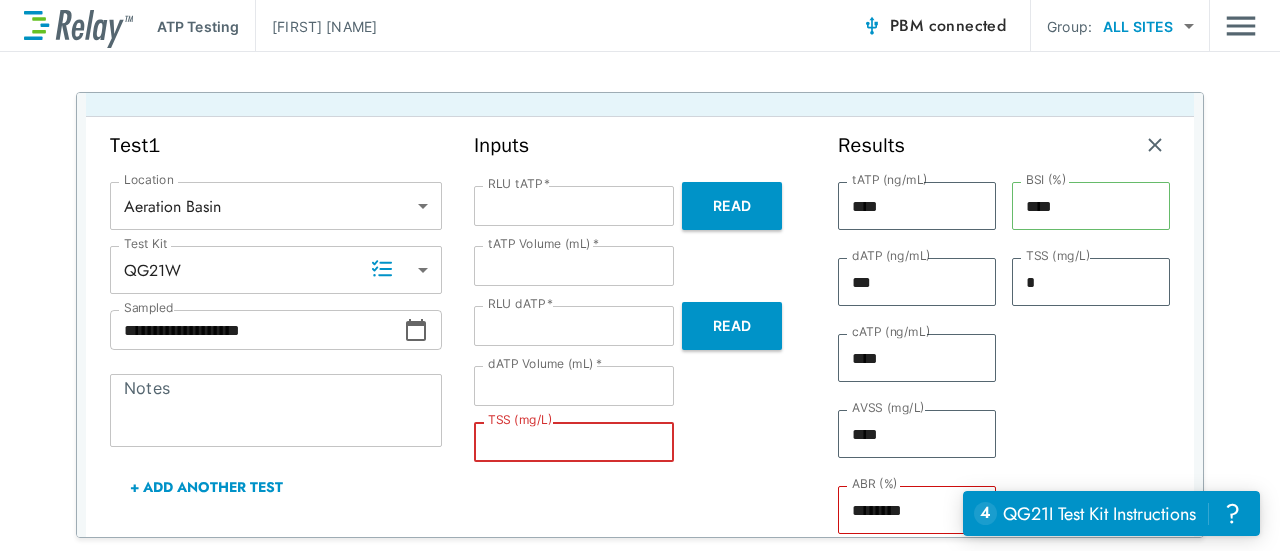 type on "*" 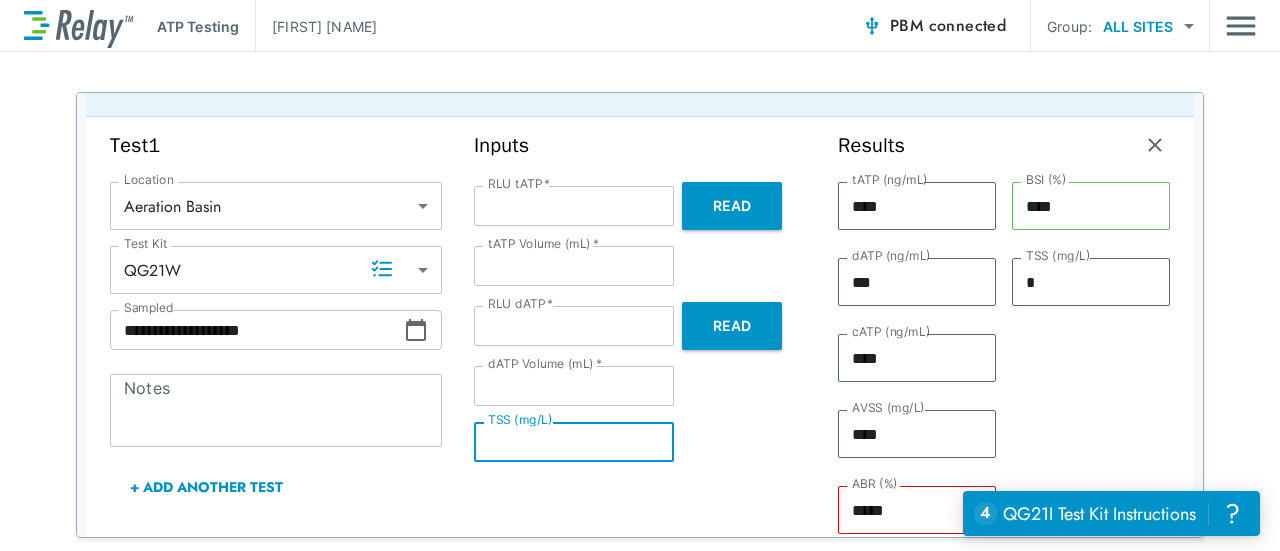 type on "**" 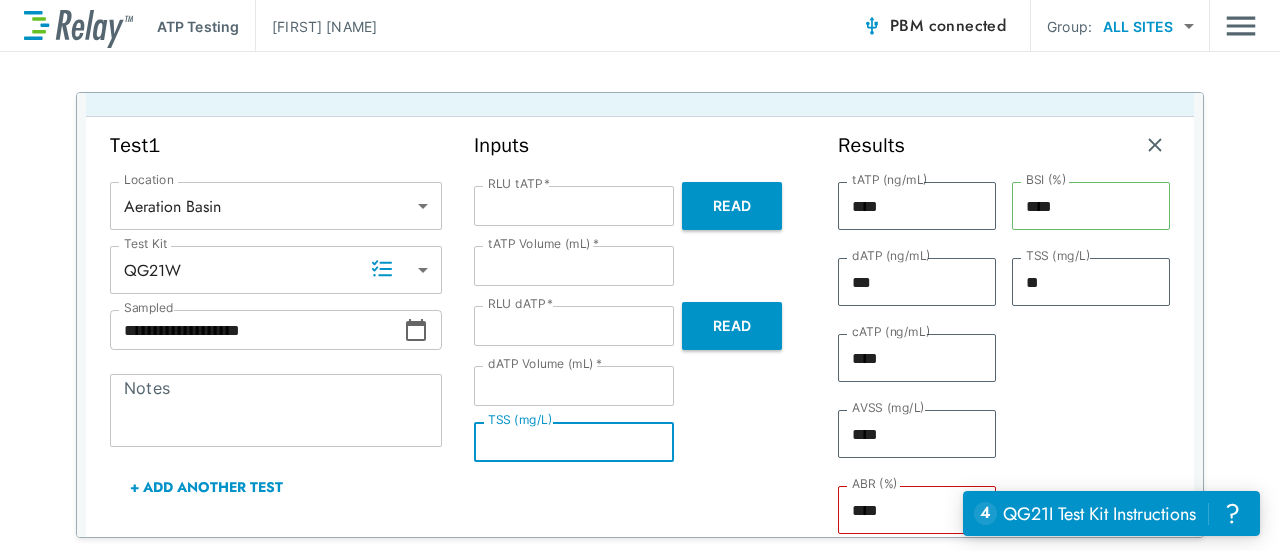 type on "***" 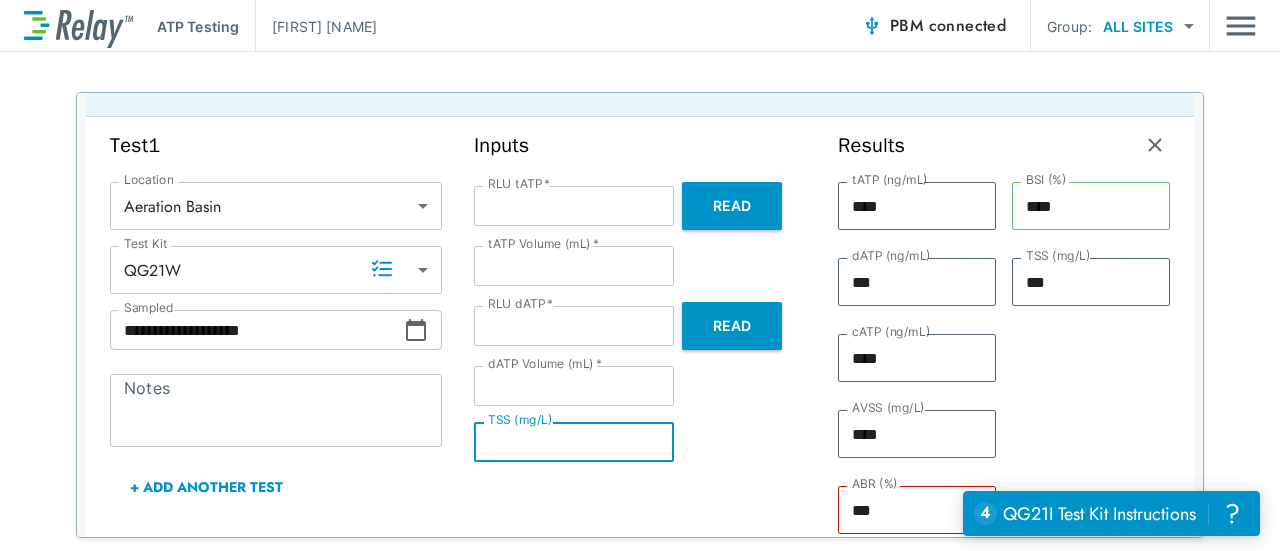 type on "****" 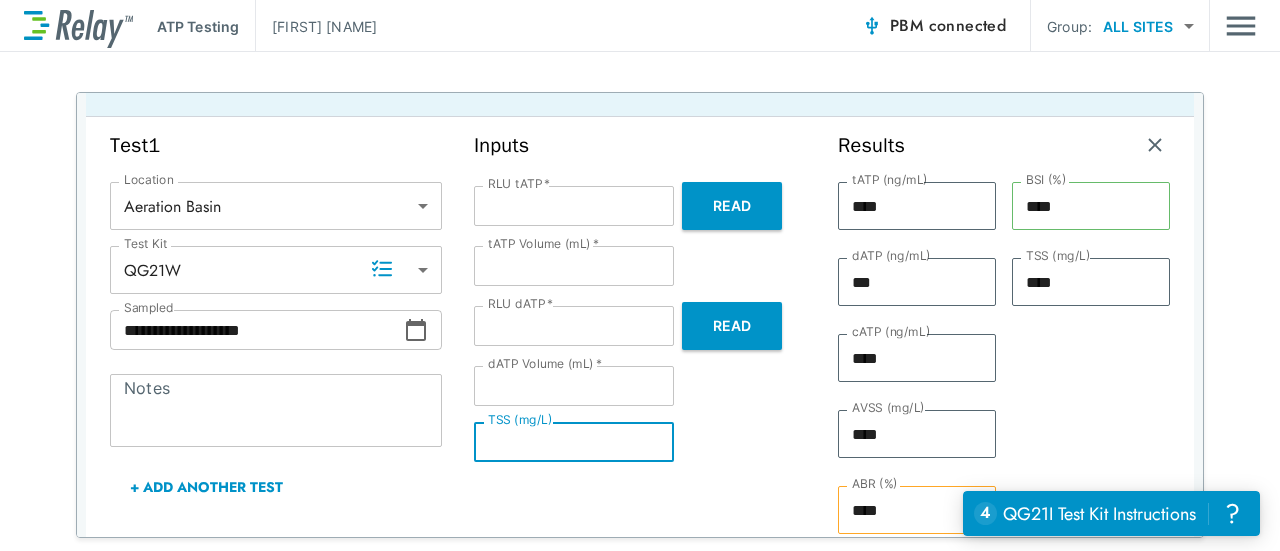 type on "****" 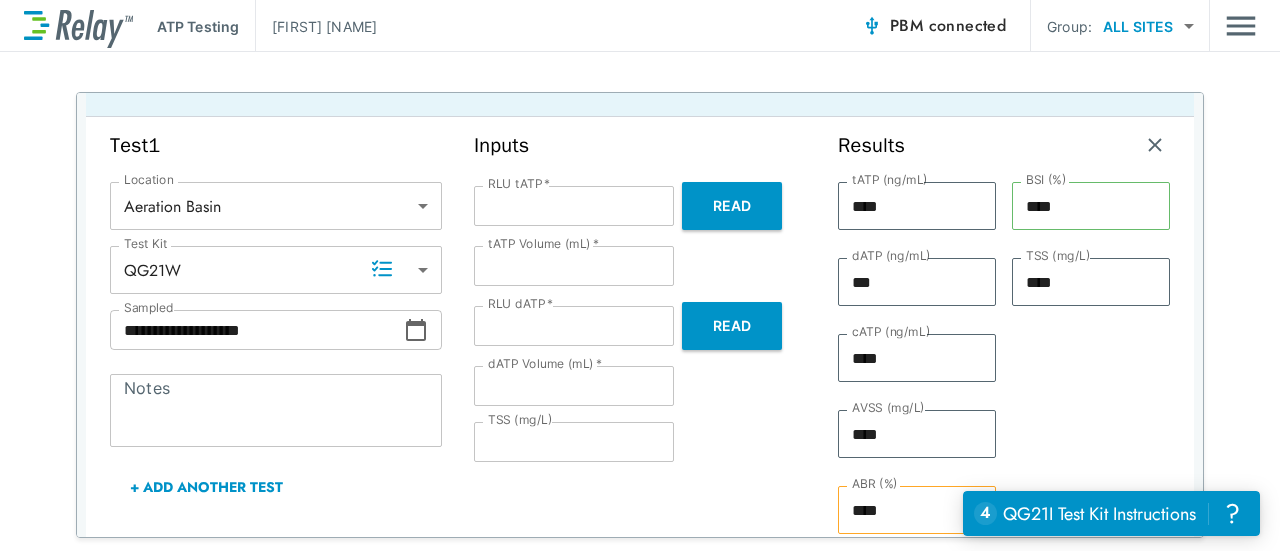 click on "dATP Volume (mL)   * *** dATP Volume (mL)   *" at bounding box center [640, 386] 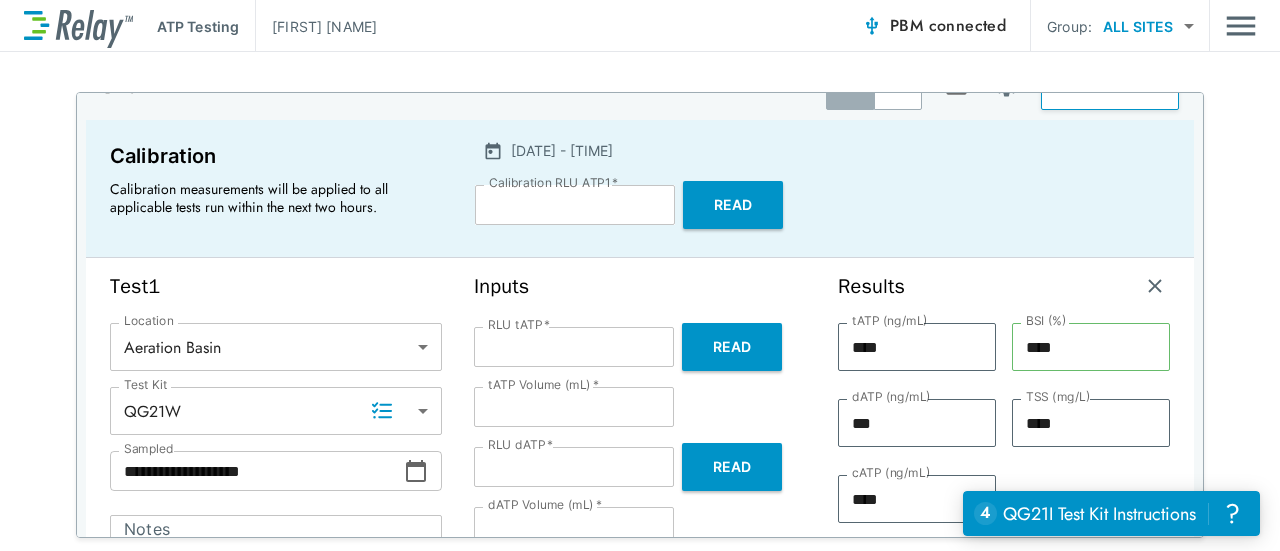 scroll, scrollTop: 40, scrollLeft: 0, axis: vertical 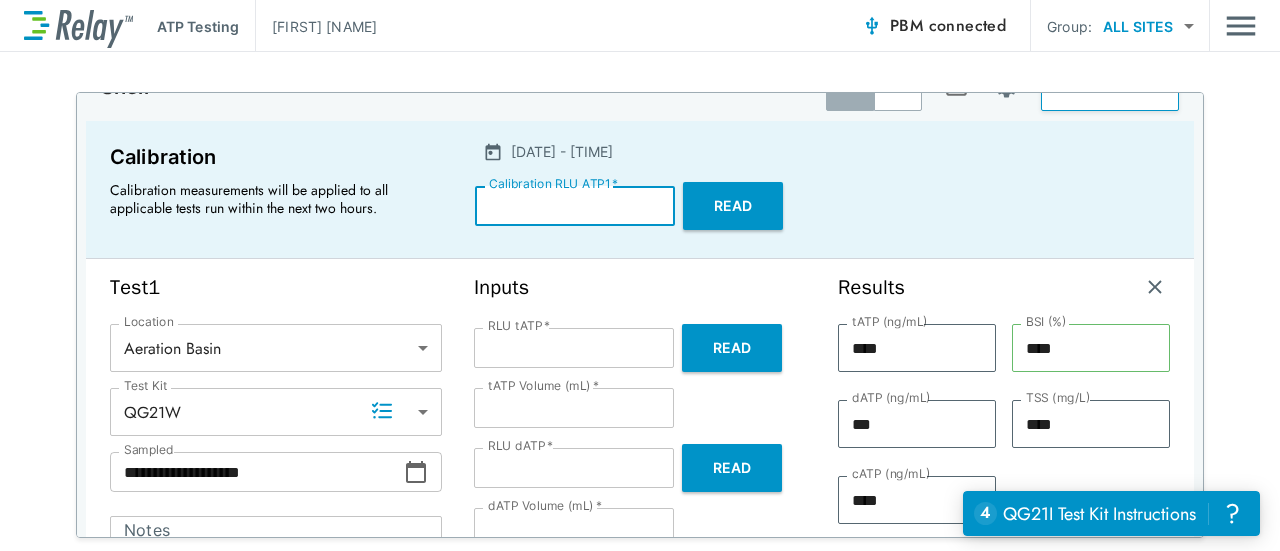 click on "****" at bounding box center [575, 206] 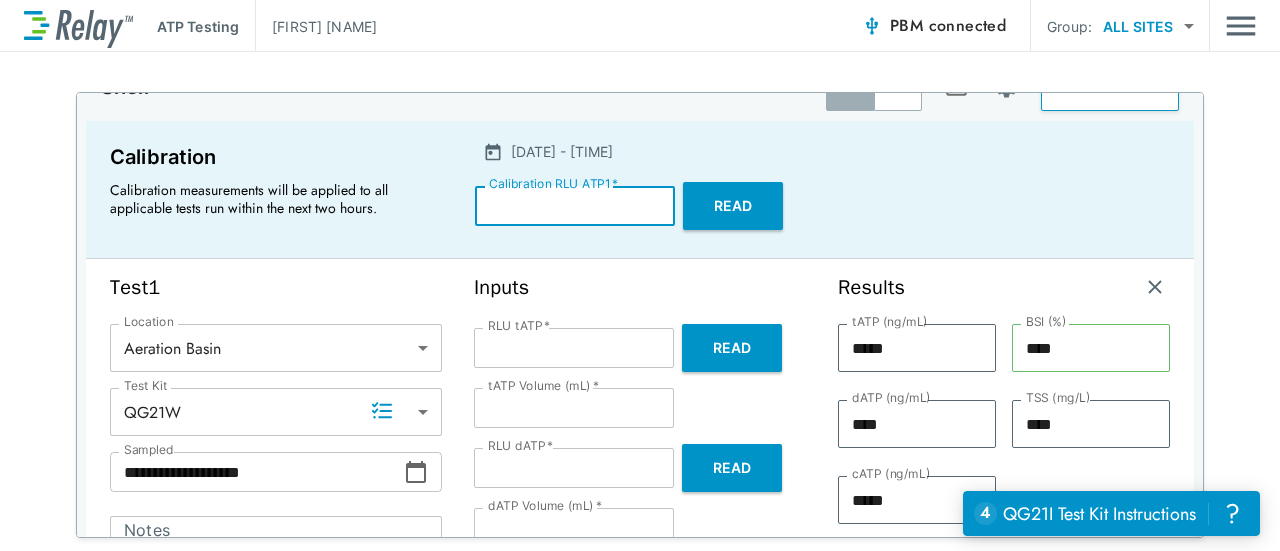 type on "*****" 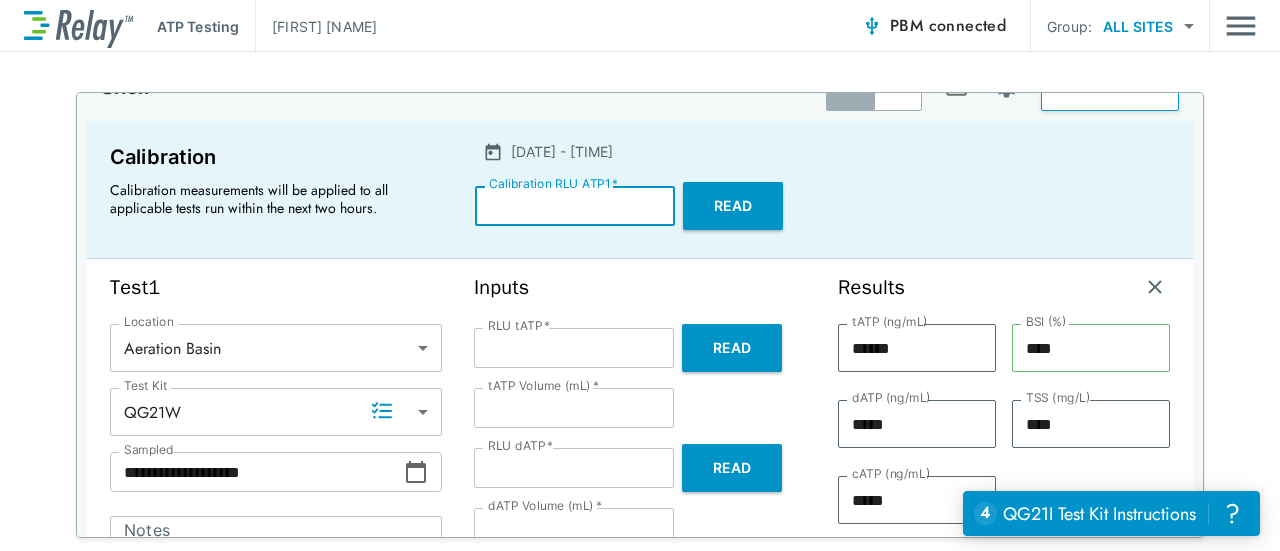 type on "******" 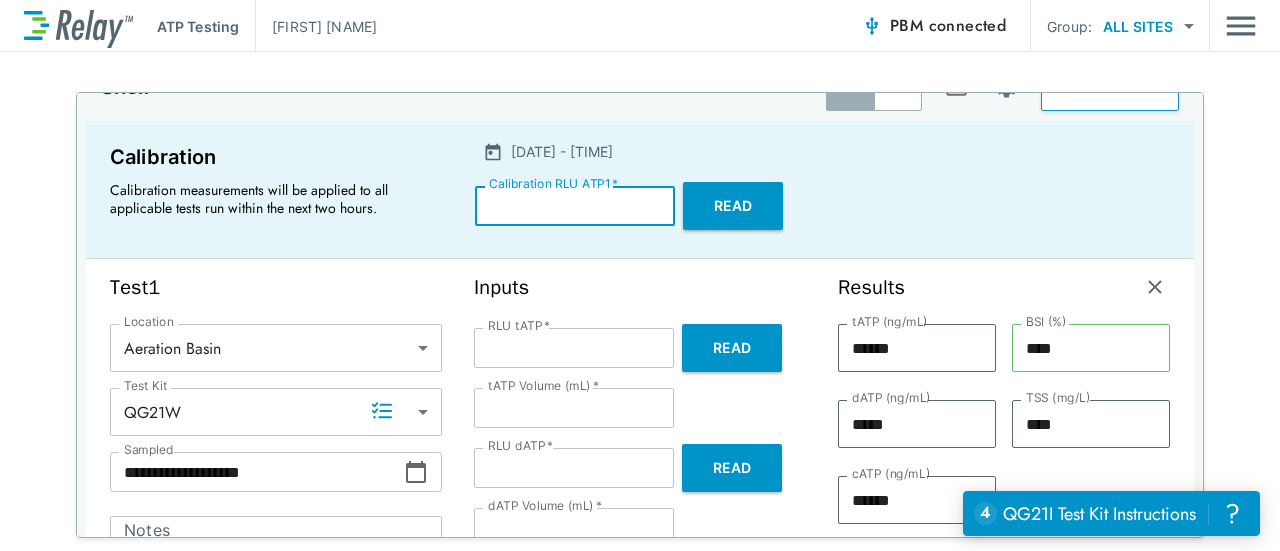 type on "******" 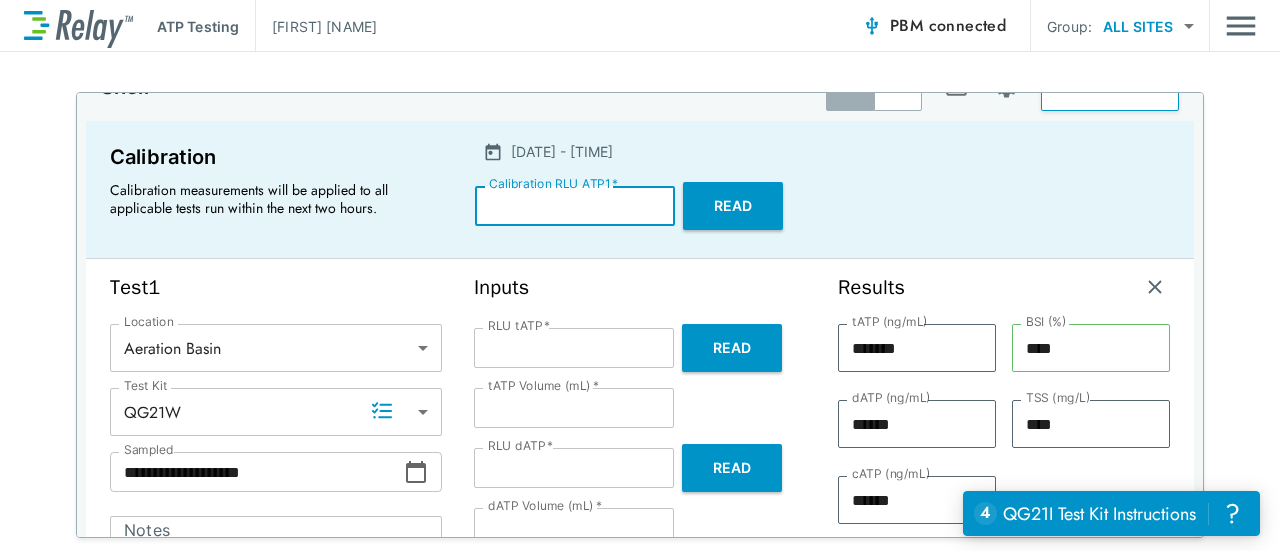 type on "*******" 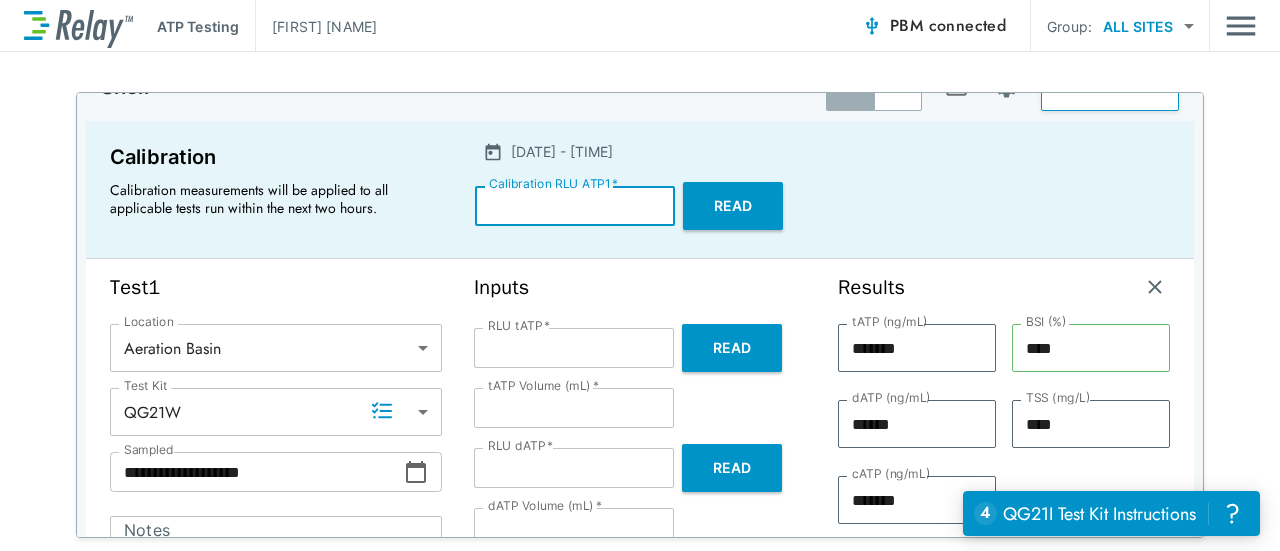 type on "*******" 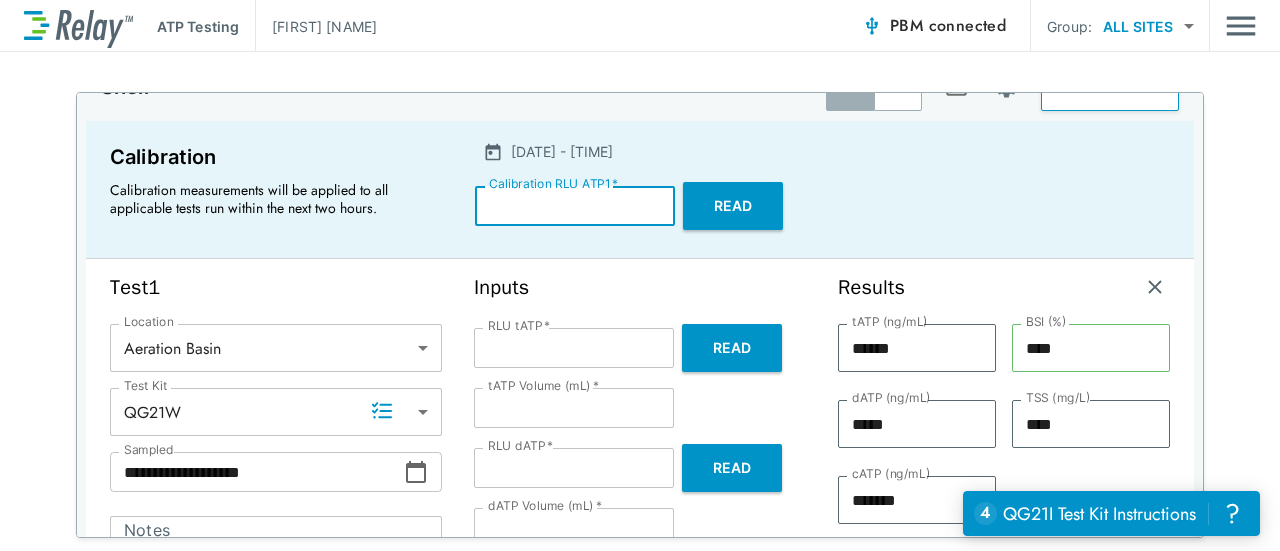 type on "******" 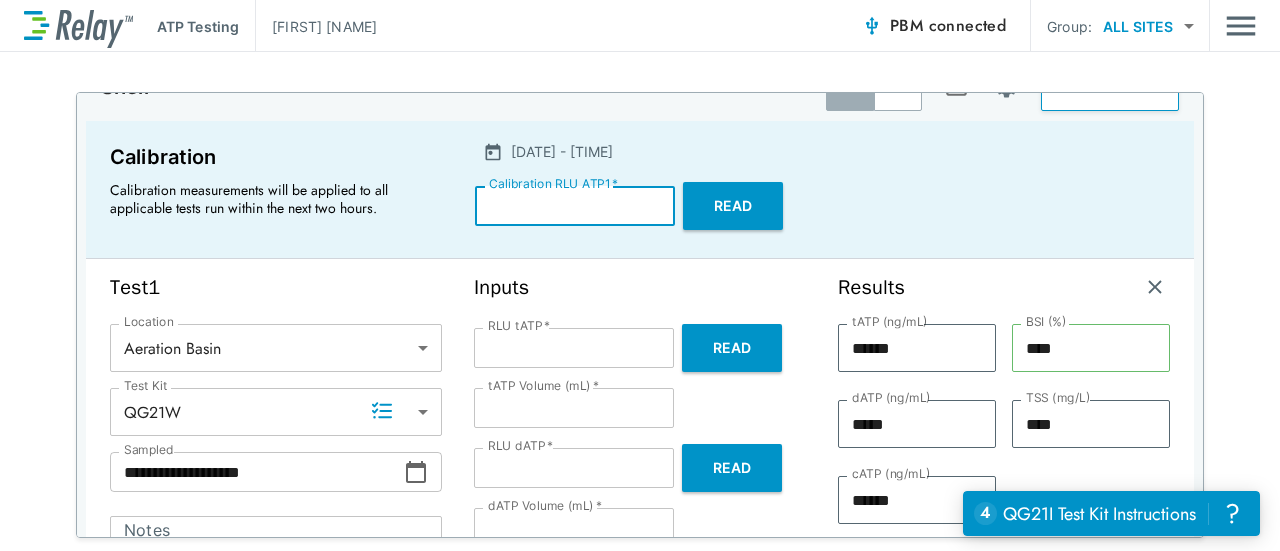 type on "******" 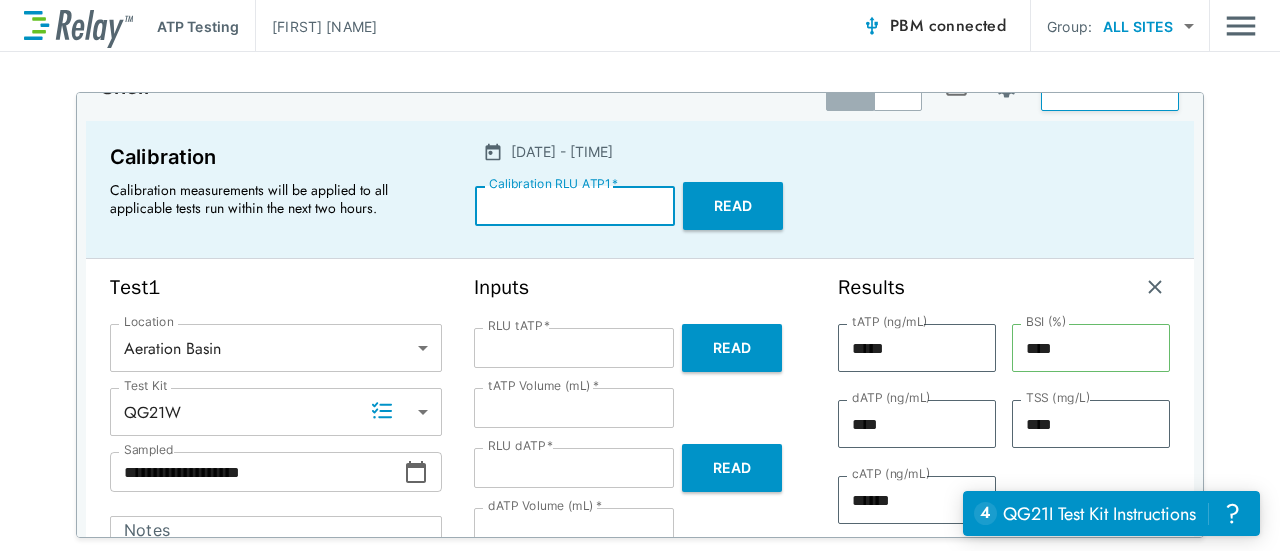 type on "*****" 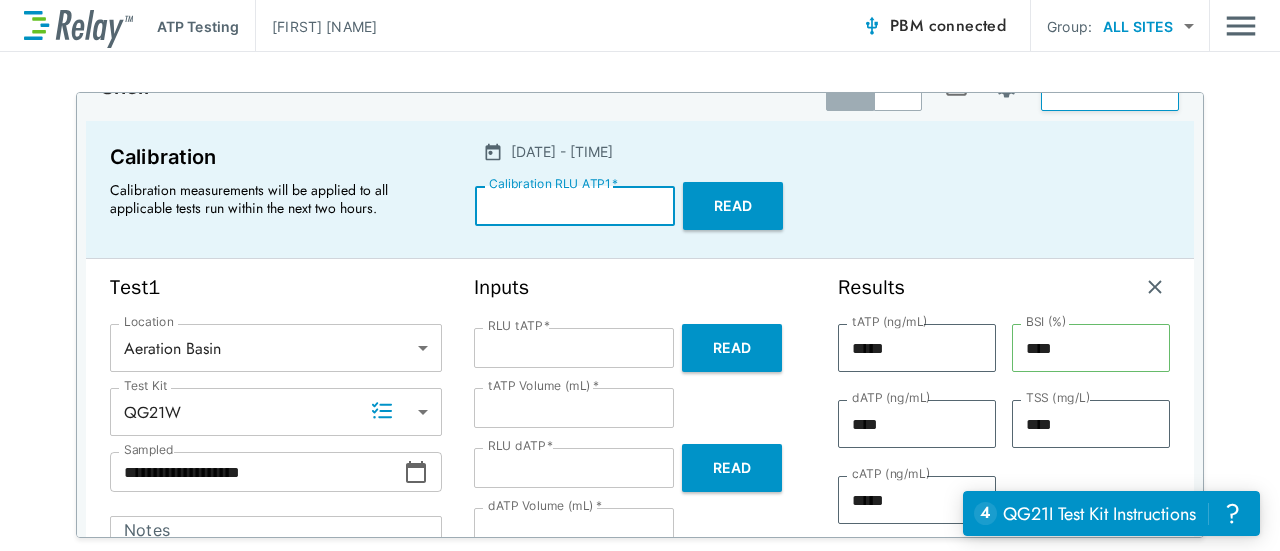 type on "*****" 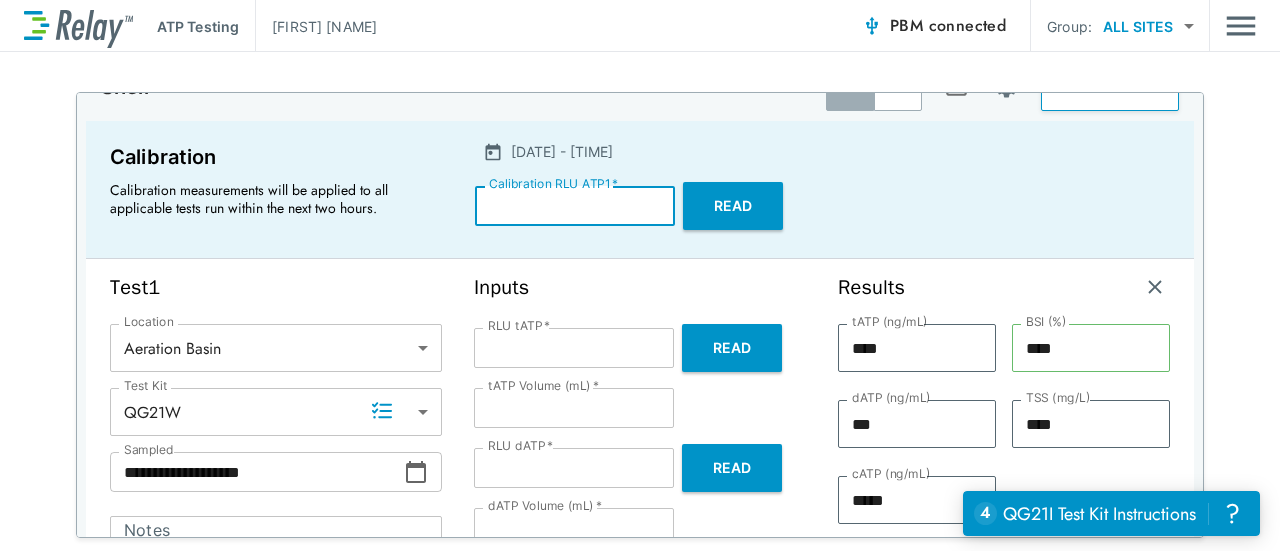 type on "****" 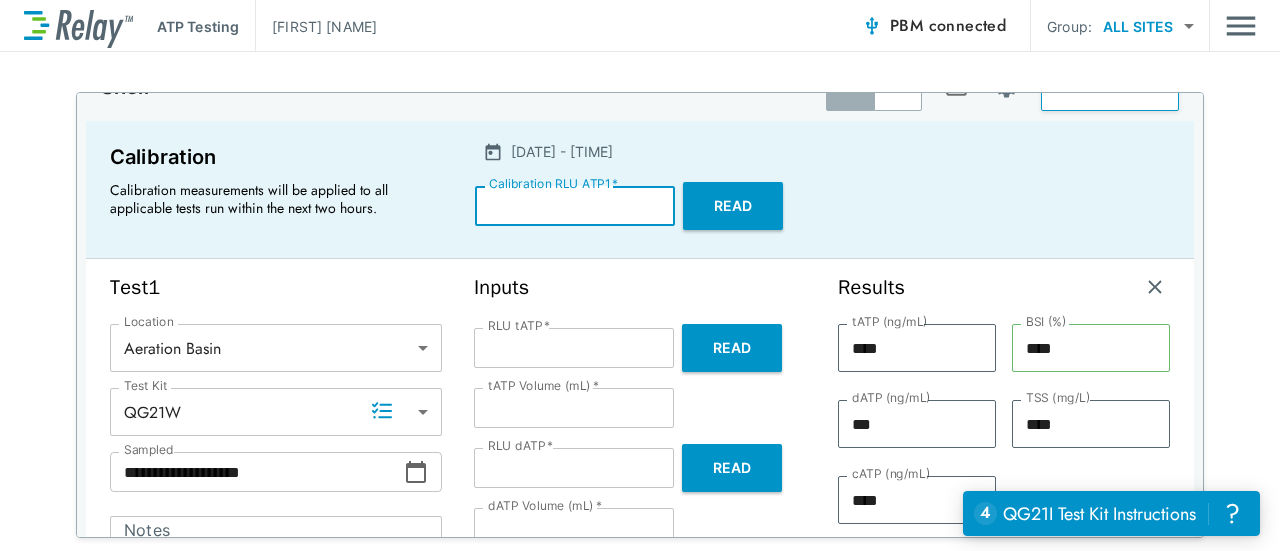 type 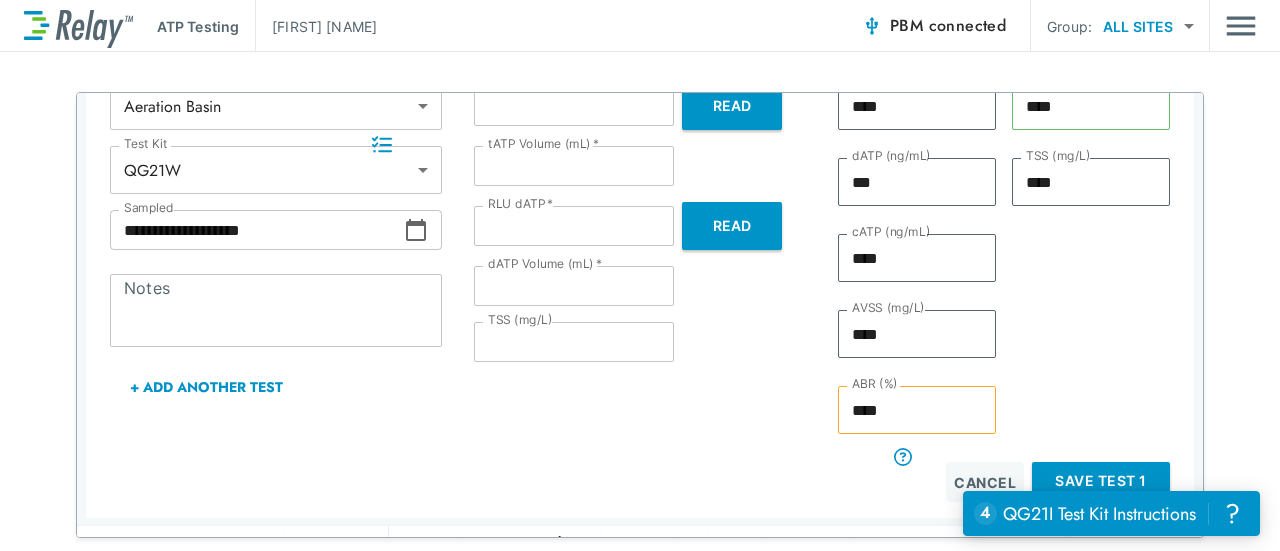 scroll, scrollTop: 312, scrollLeft: 0, axis: vertical 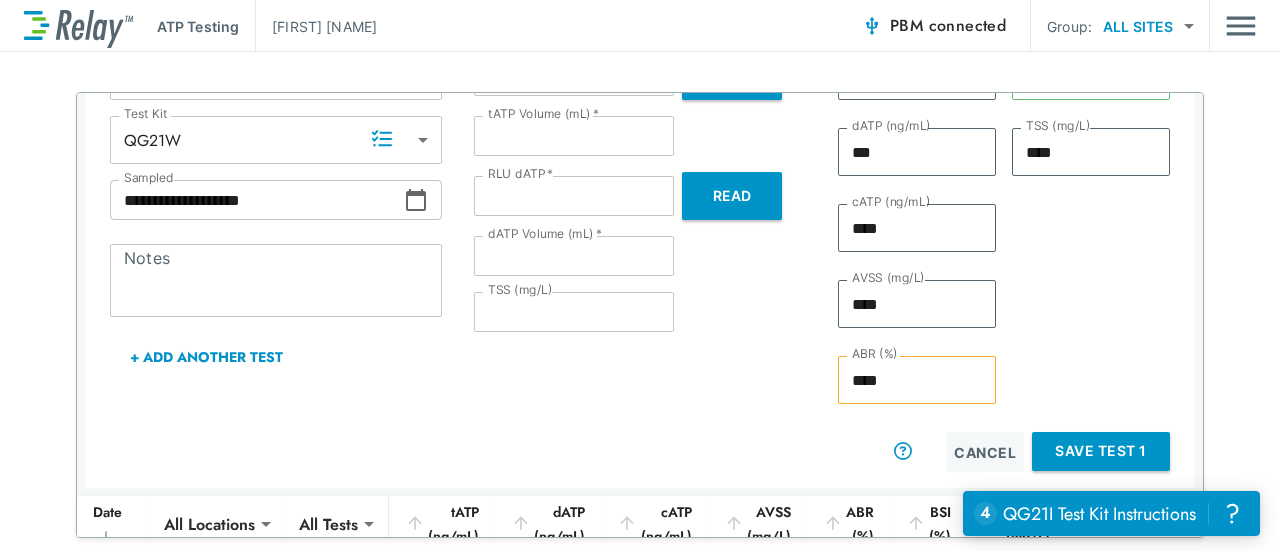 click on "Save Test 1" at bounding box center [1101, 451] 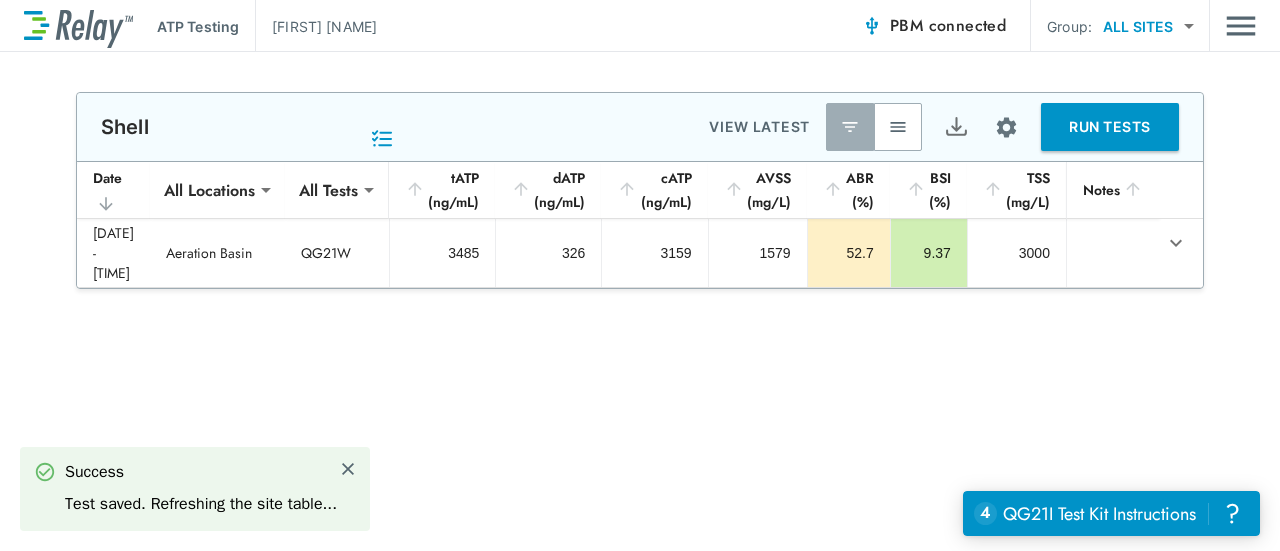 scroll, scrollTop: 0, scrollLeft: 0, axis: both 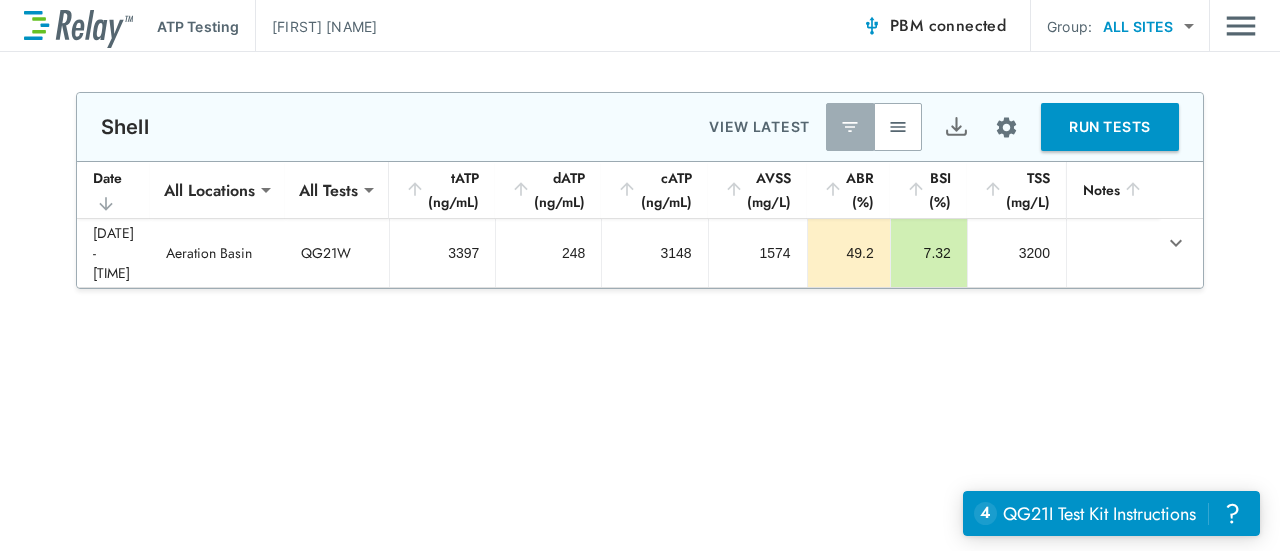 click on "**********" at bounding box center [640, 466] 